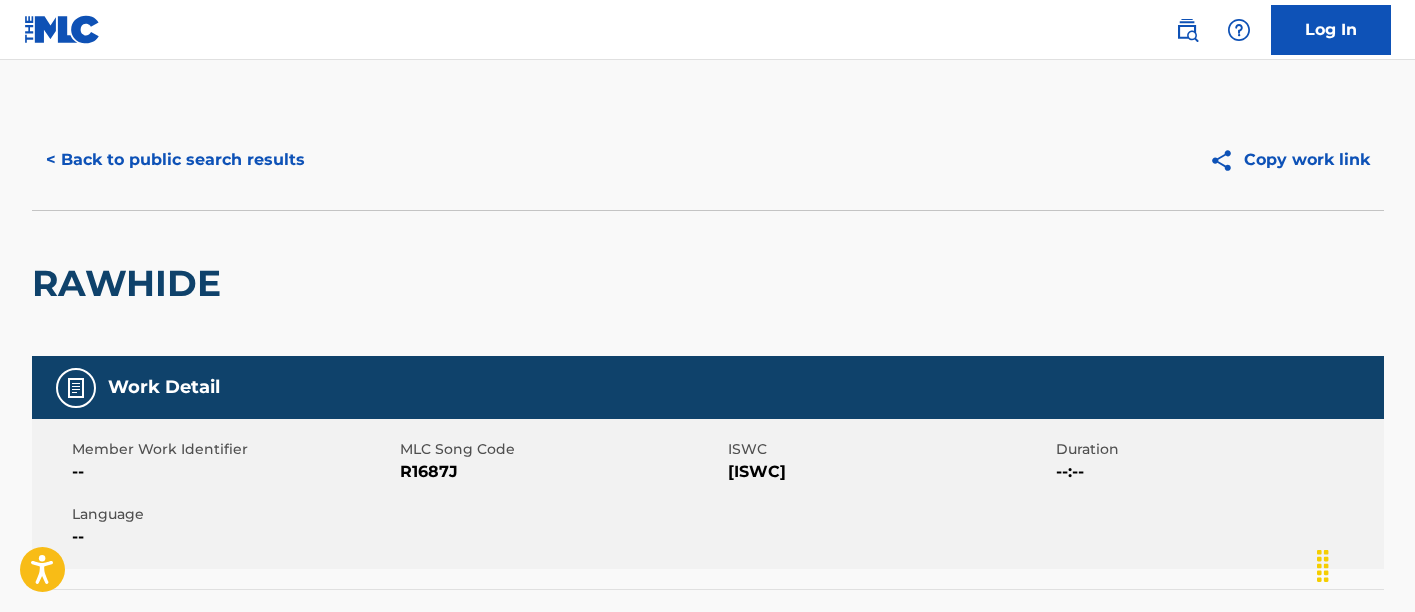 click on "< Back to public search results" at bounding box center [175, 160] 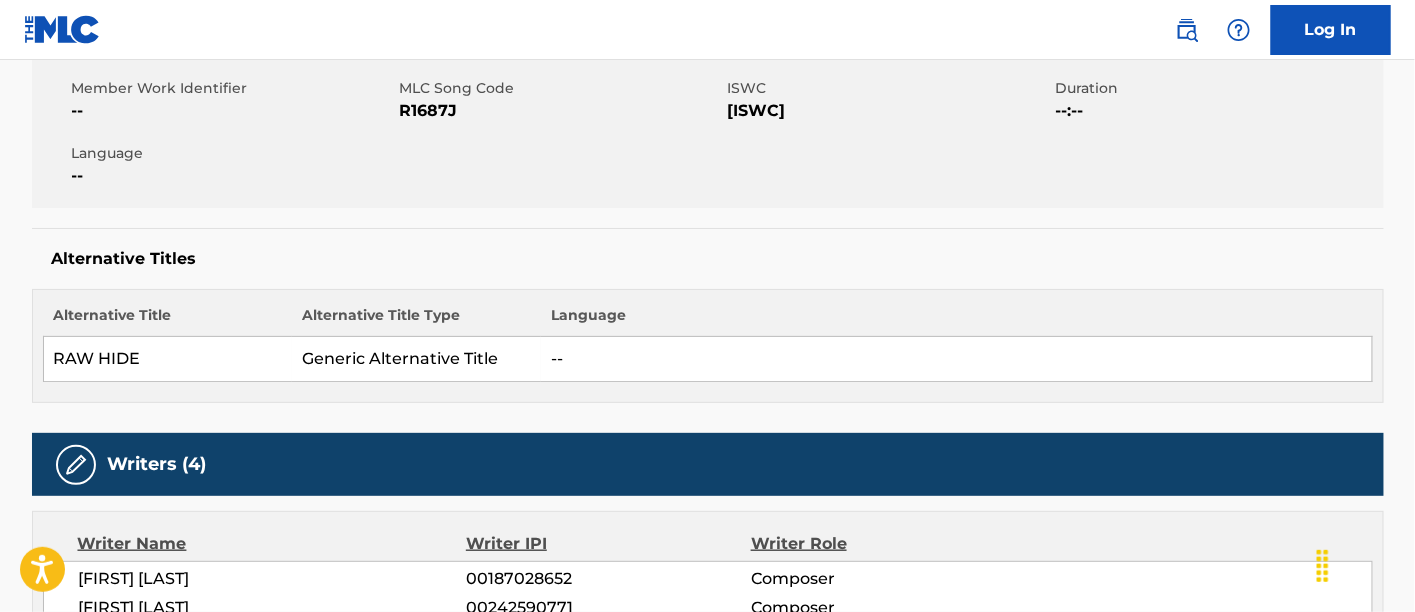 scroll, scrollTop: 0, scrollLeft: 0, axis: both 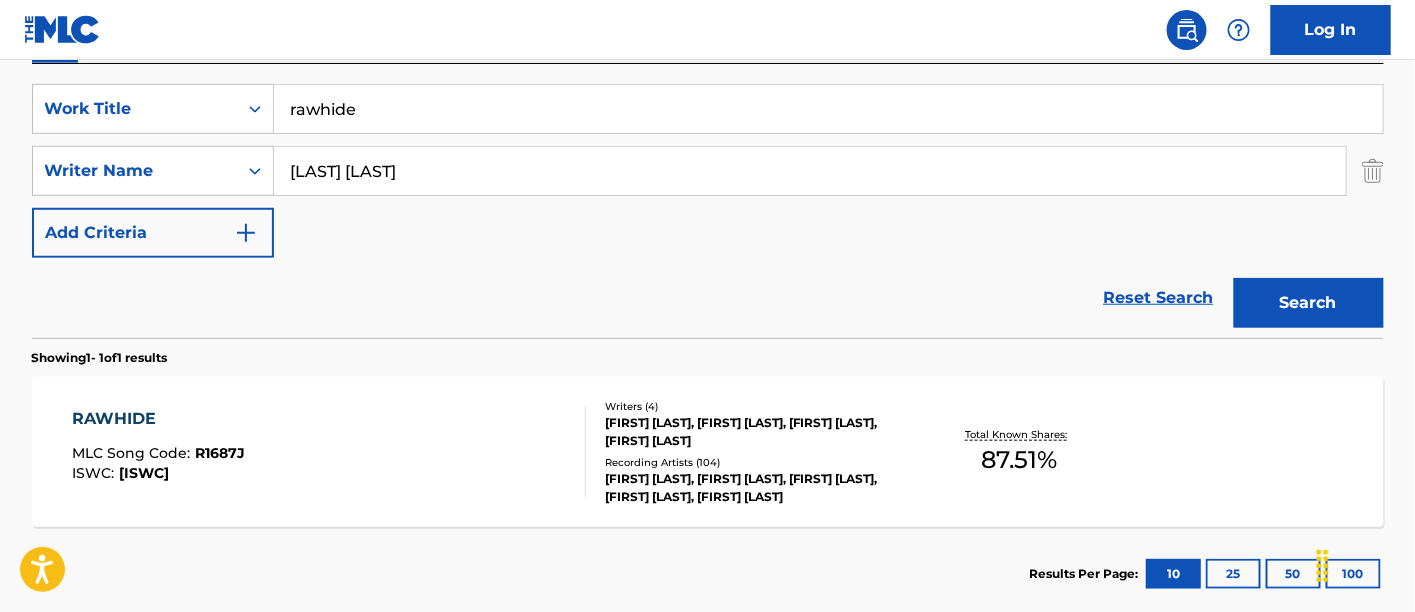 click on "rawhide" at bounding box center [828, 109] 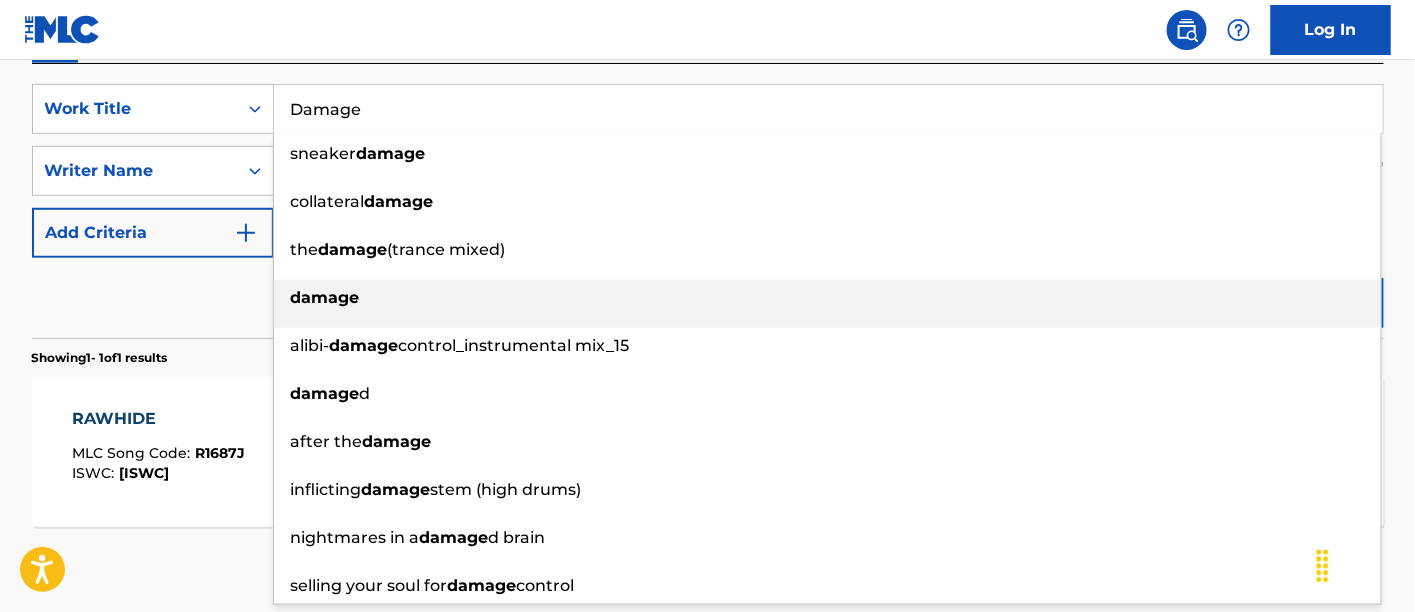 click on "damage" at bounding box center (325, 297) 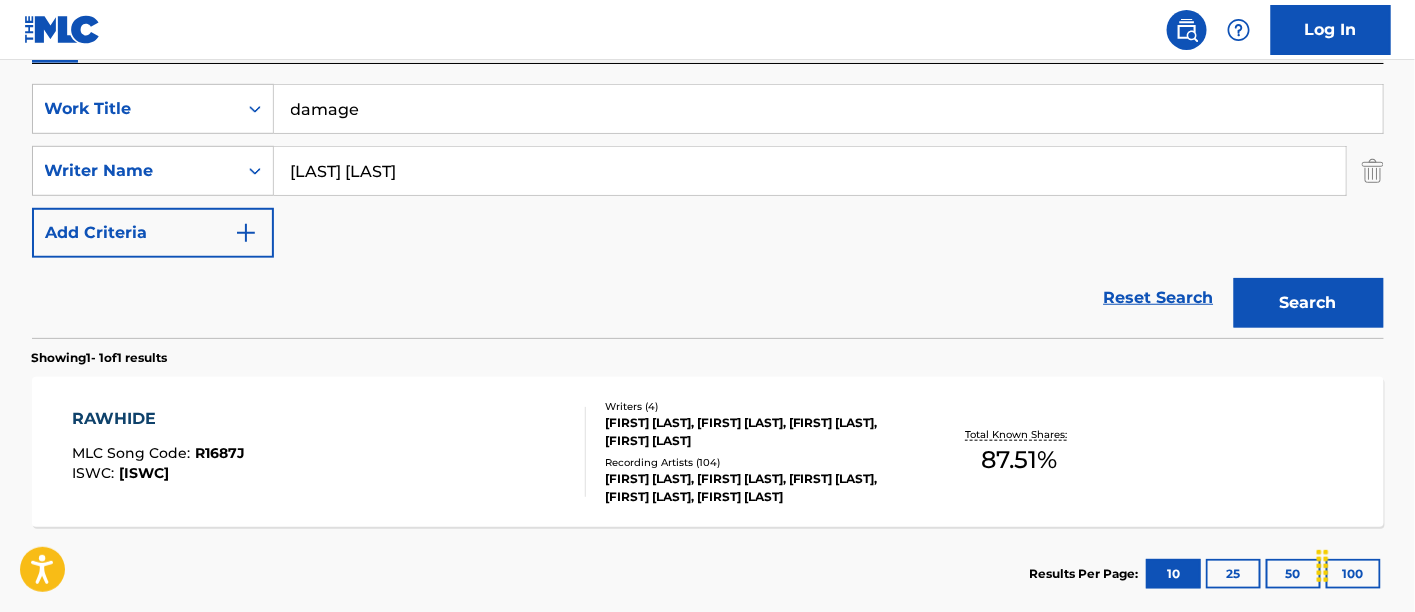 click on "Search" at bounding box center [1309, 303] 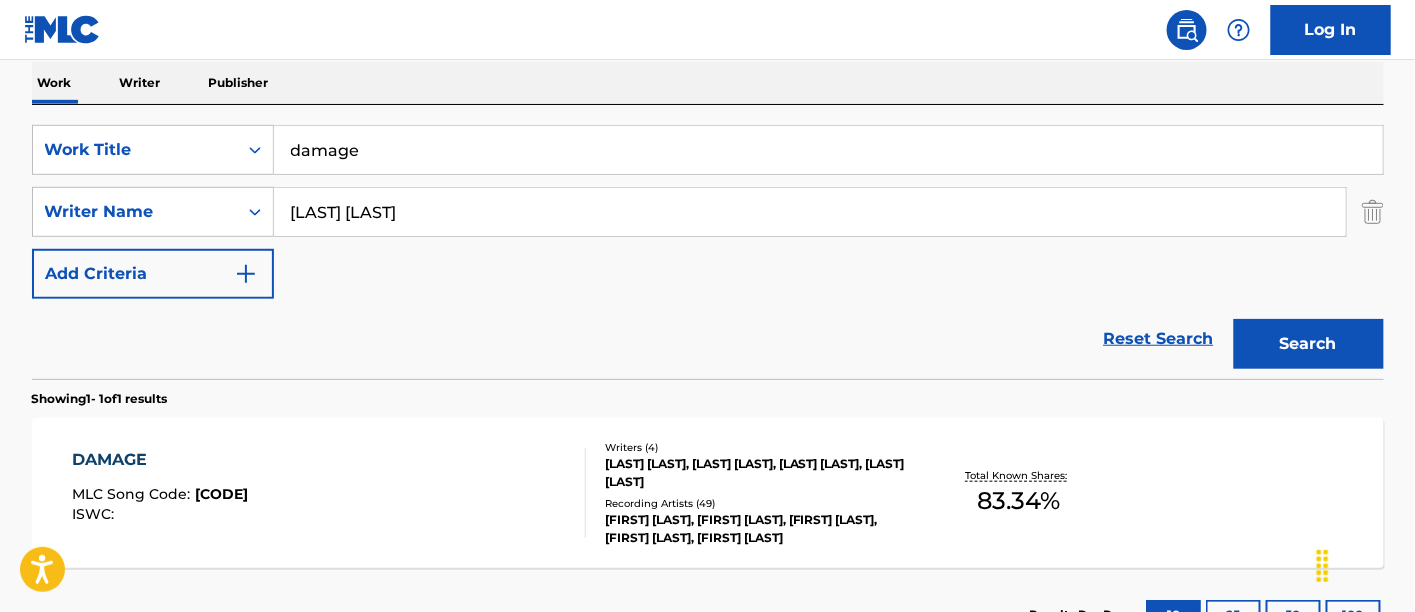 scroll, scrollTop: 361, scrollLeft: 0, axis: vertical 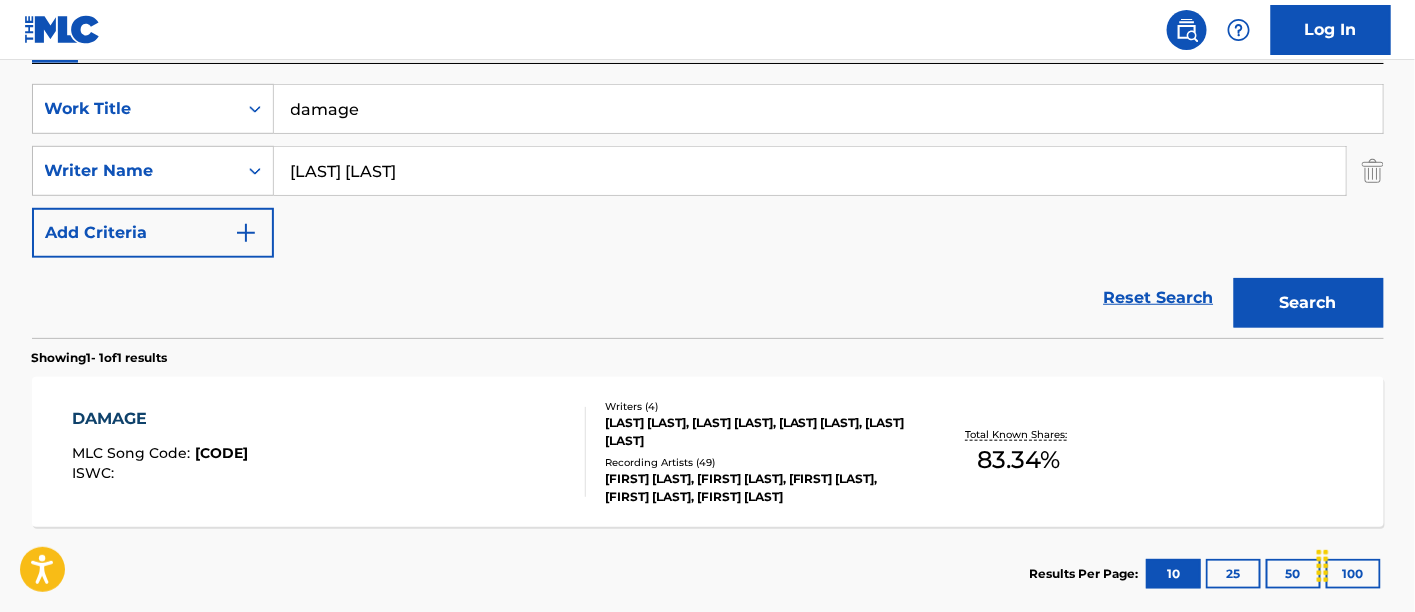click on "[LAST] [LAST]" at bounding box center [810, 171] 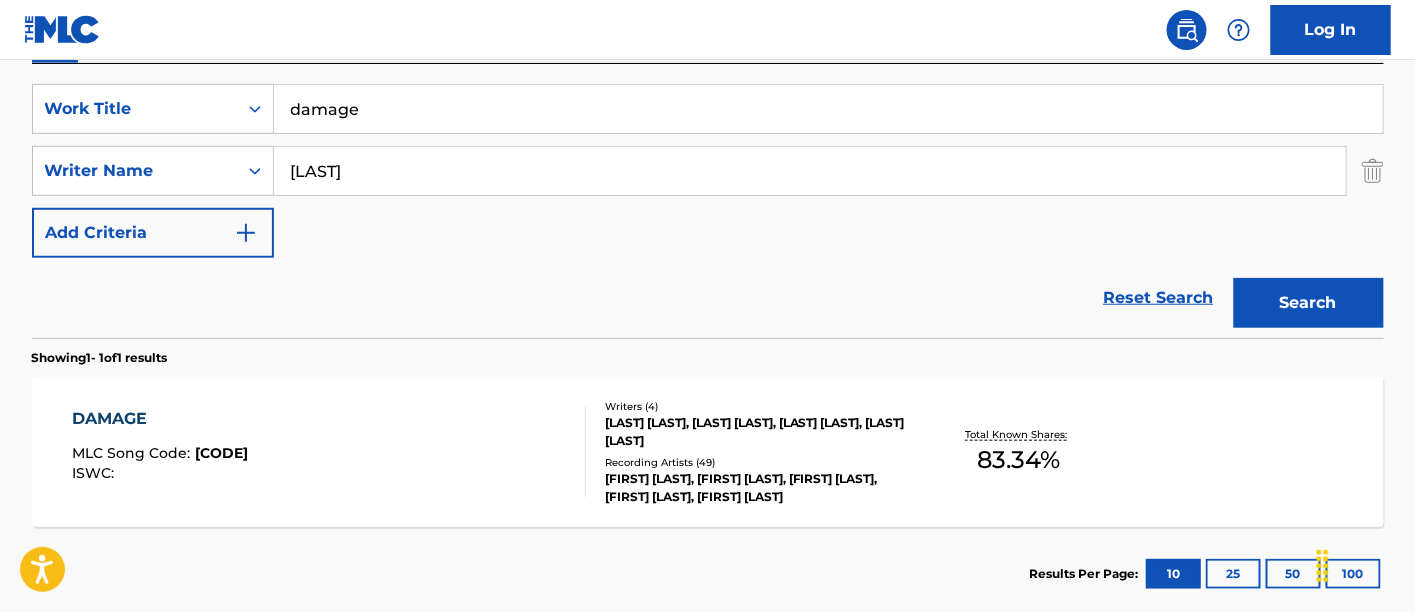 type on "[LAST]" 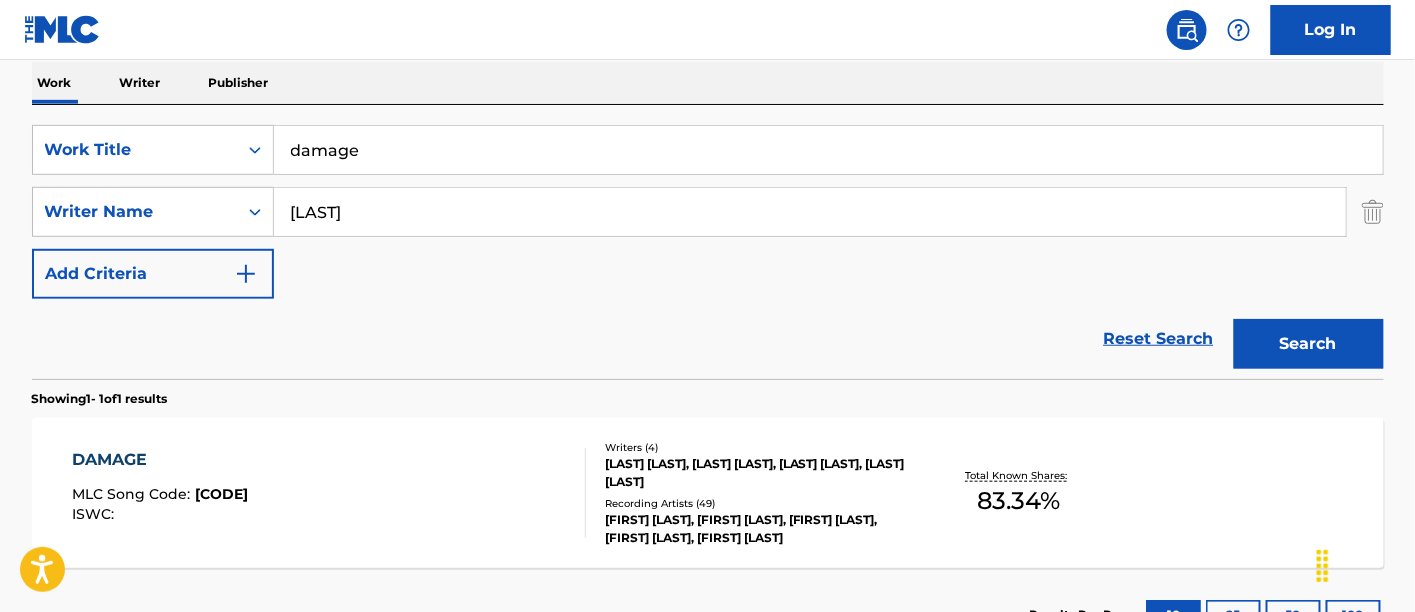 scroll, scrollTop: 361, scrollLeft: 0, axis: vertical 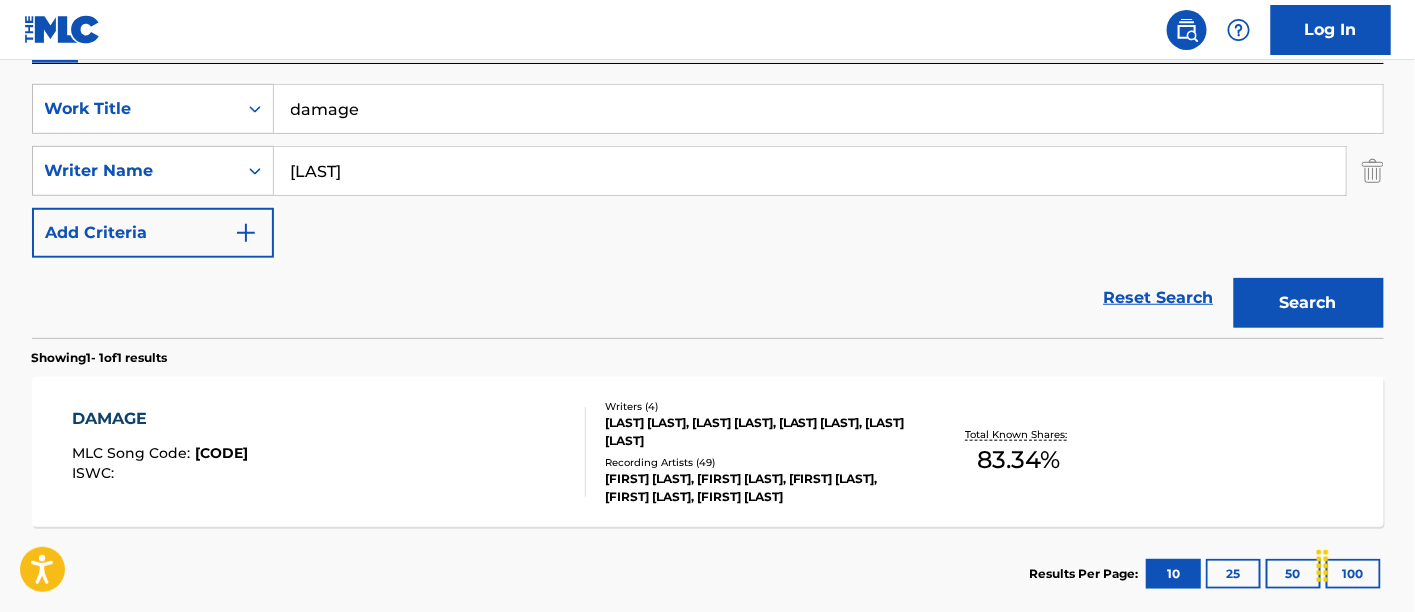 click on "DAMAGE MLC Song Code : D06315 ISWC :" at bounding box center (329, 452) 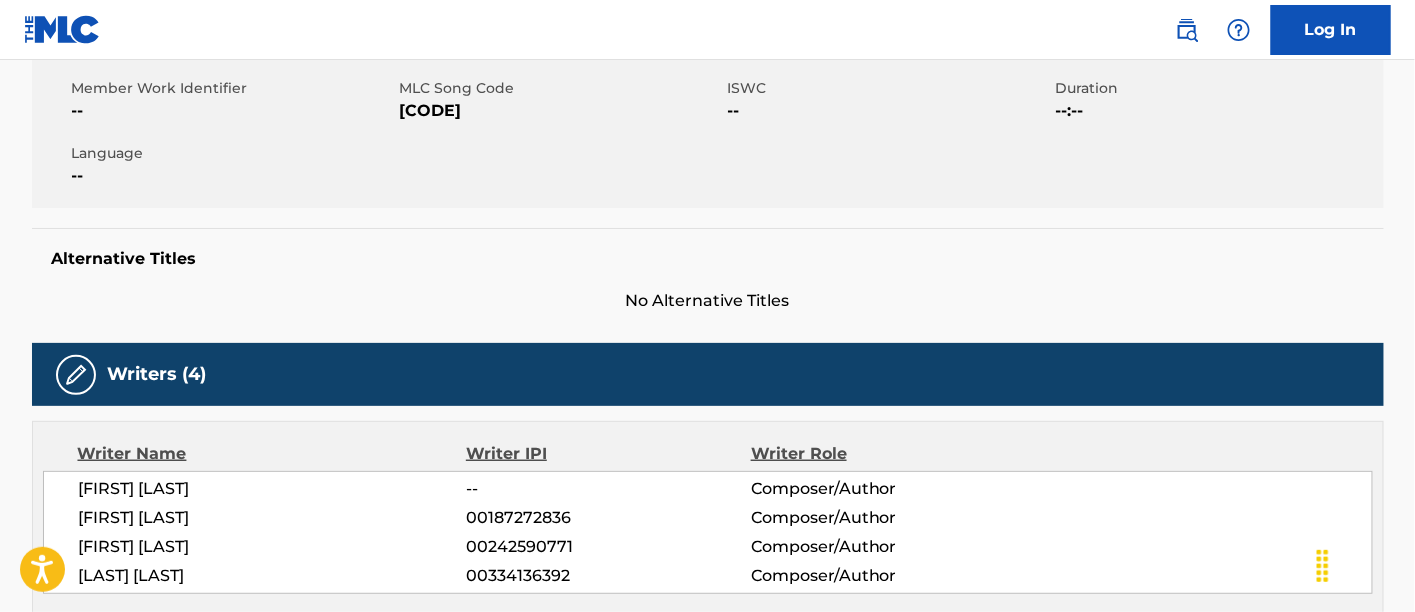 scroll, scrollTop: 0, scrollLeft: 0, axis: both 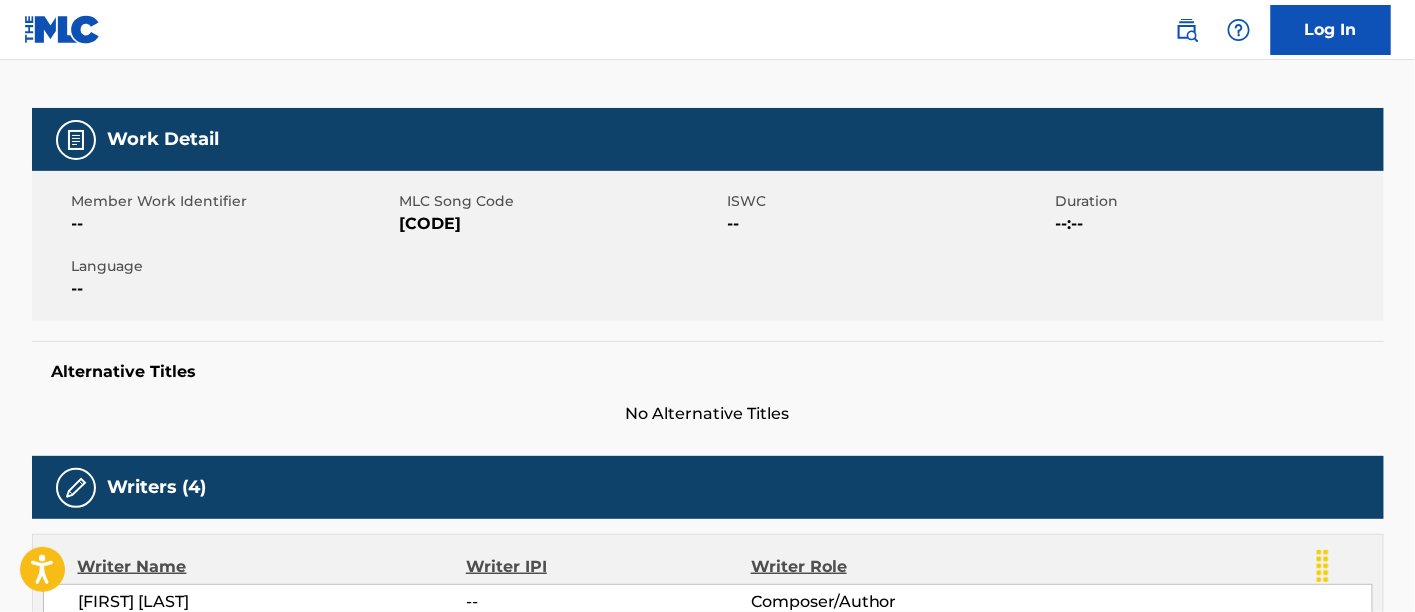 click on "[CODE]" at bounding box center [561, 224] 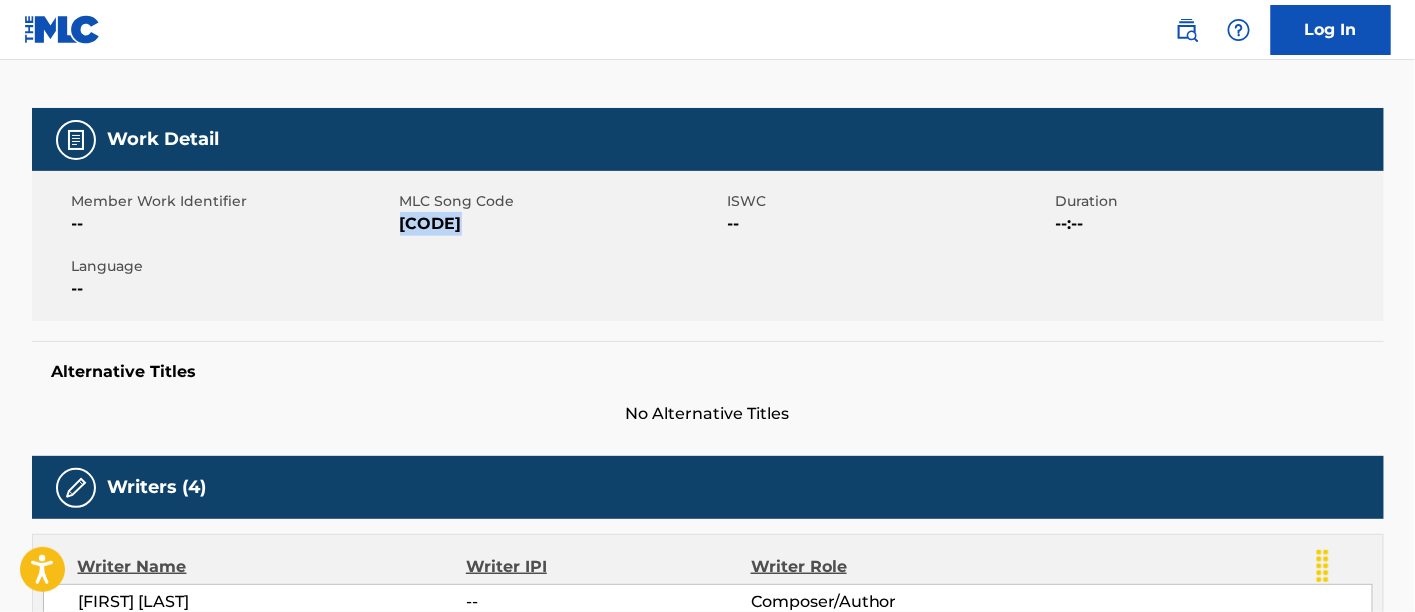 click on "[CODE]" at bounding box center (561, 224) 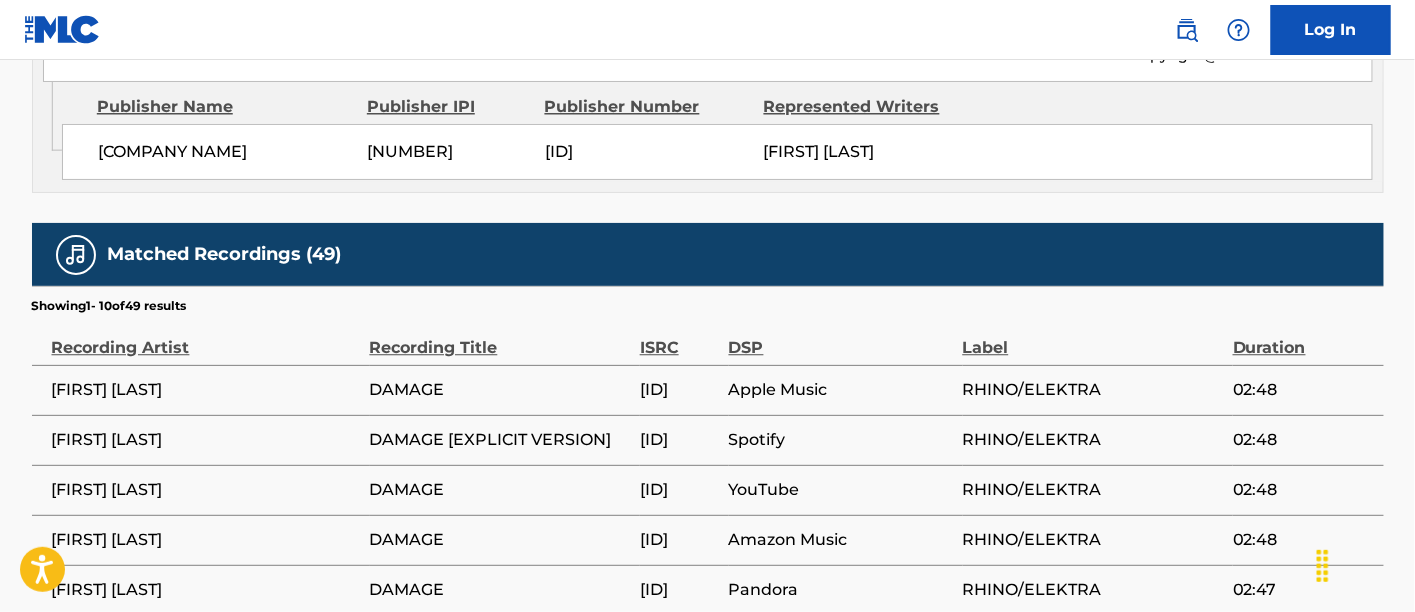 scroll, scrollTop: 1582, scrollLeft: 0, axis: vertical 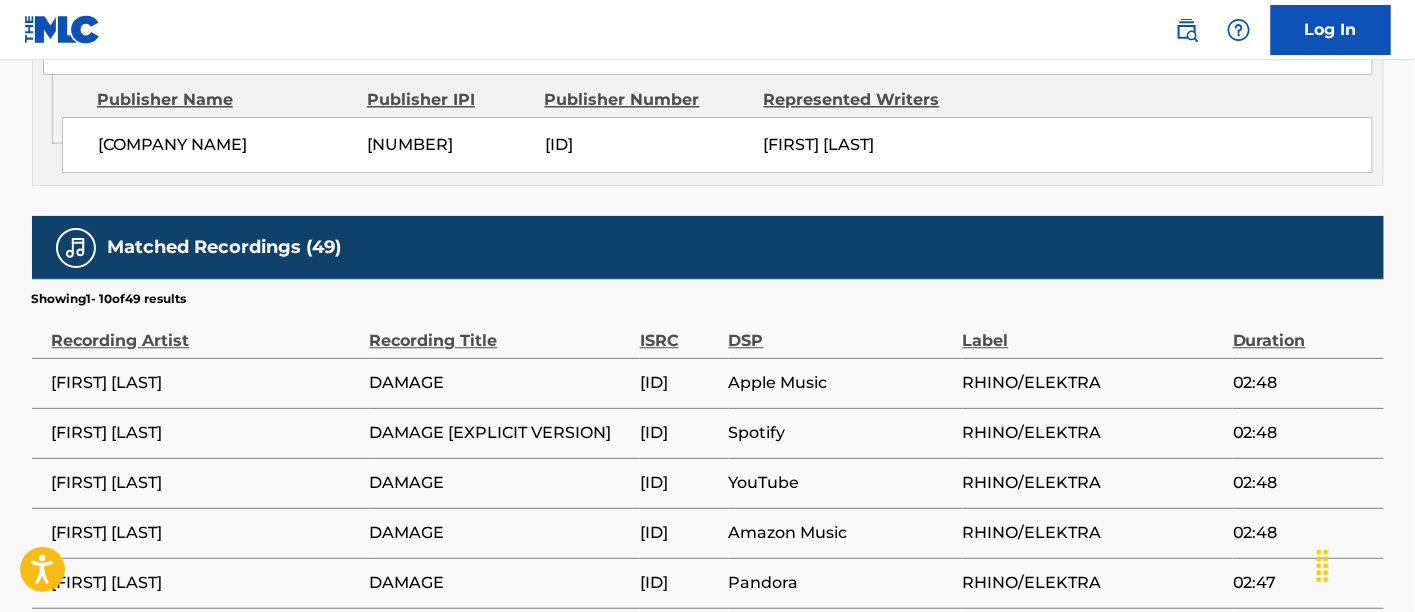 click on "[ID]" at bounding box center [679, 383] 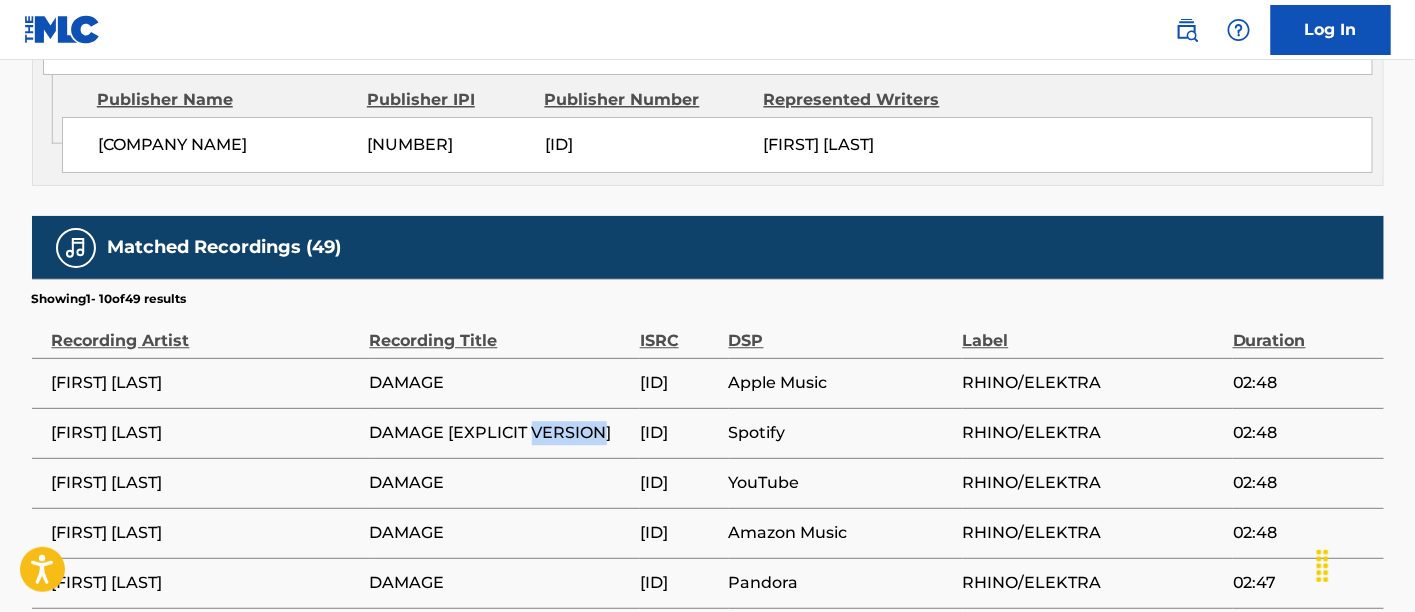 click on "DAMAGE [EXPLICIT VERSION]" at bounding box center [500, 433] 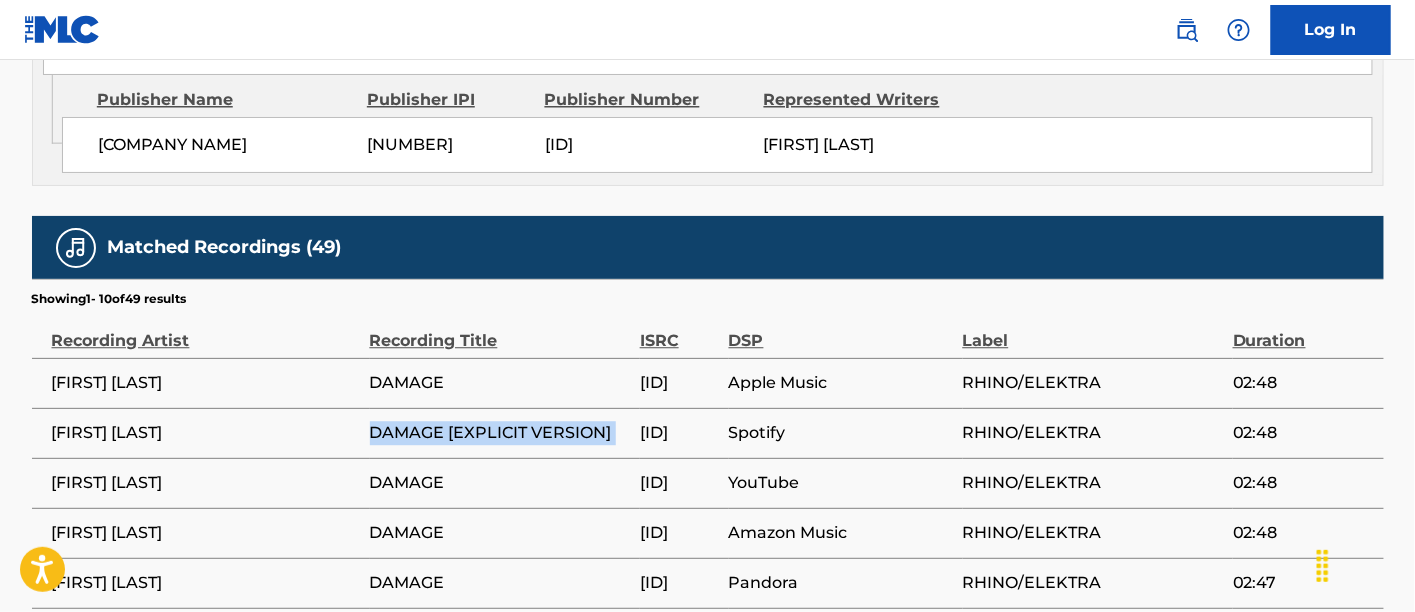 click on "DAMAGE [EXPLICIT VERSION]" at bounding box center (500, 433) 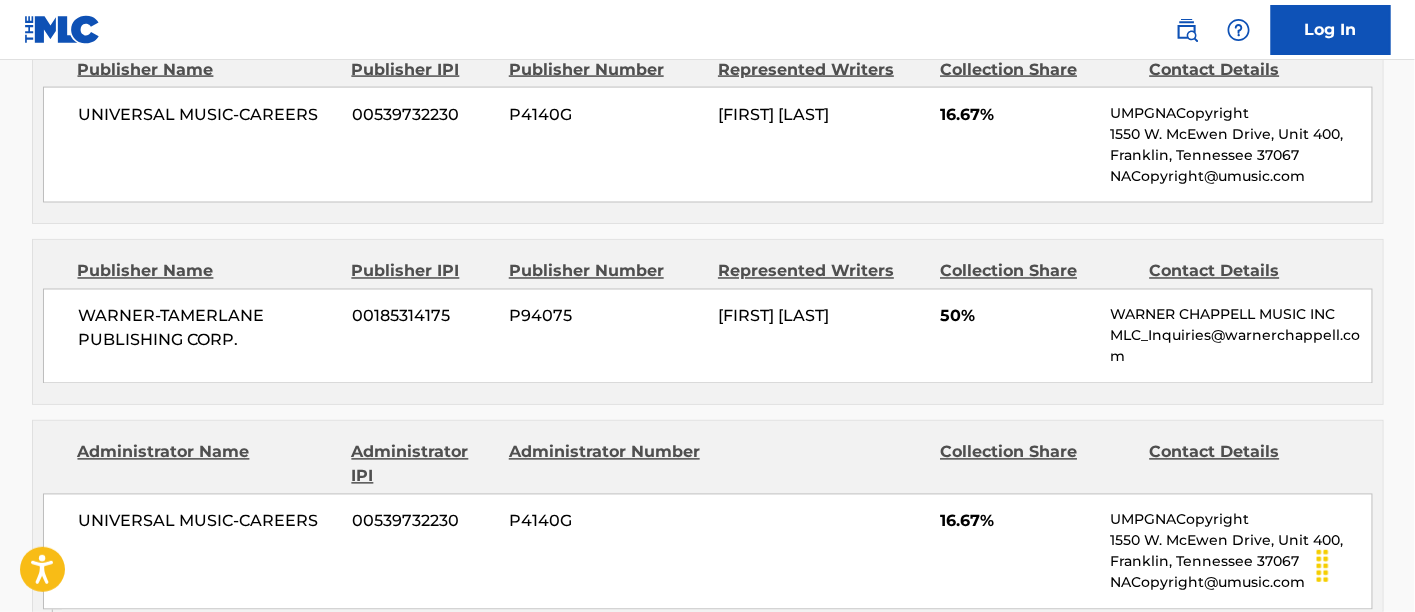 scroll, scrollTop: 511, scrollLeft: 0, axis: vertical 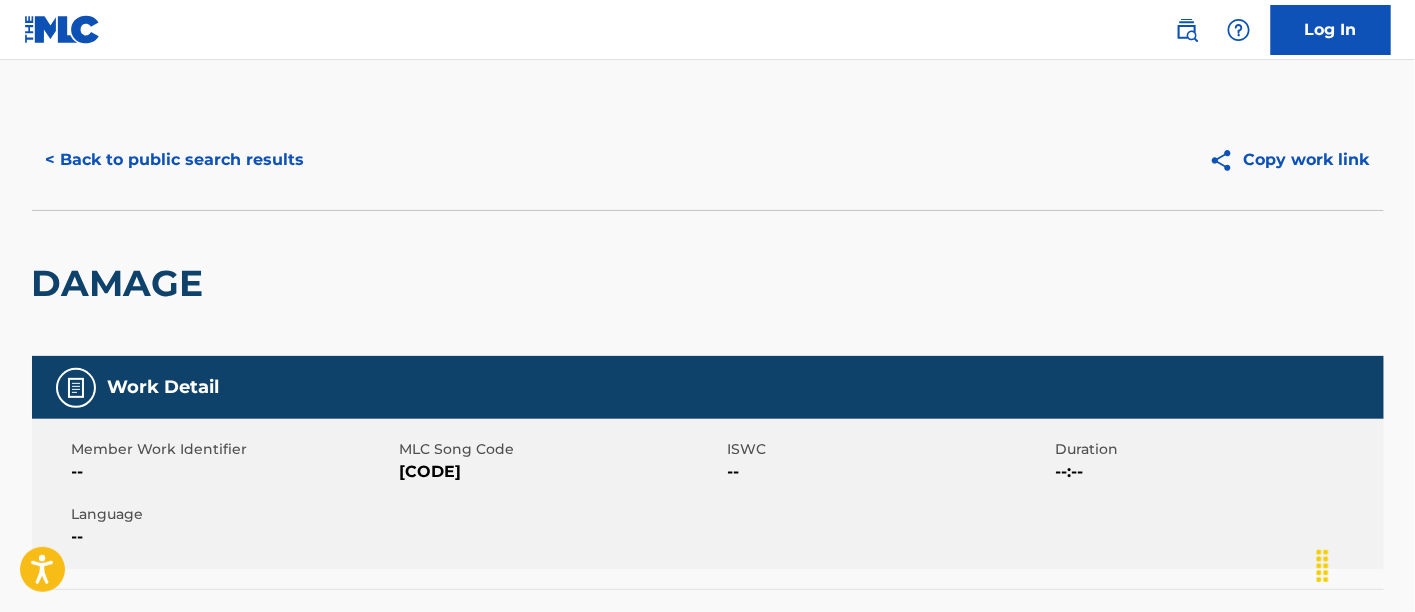 click on "< Back to public search results" at bounding box center [175, 160] 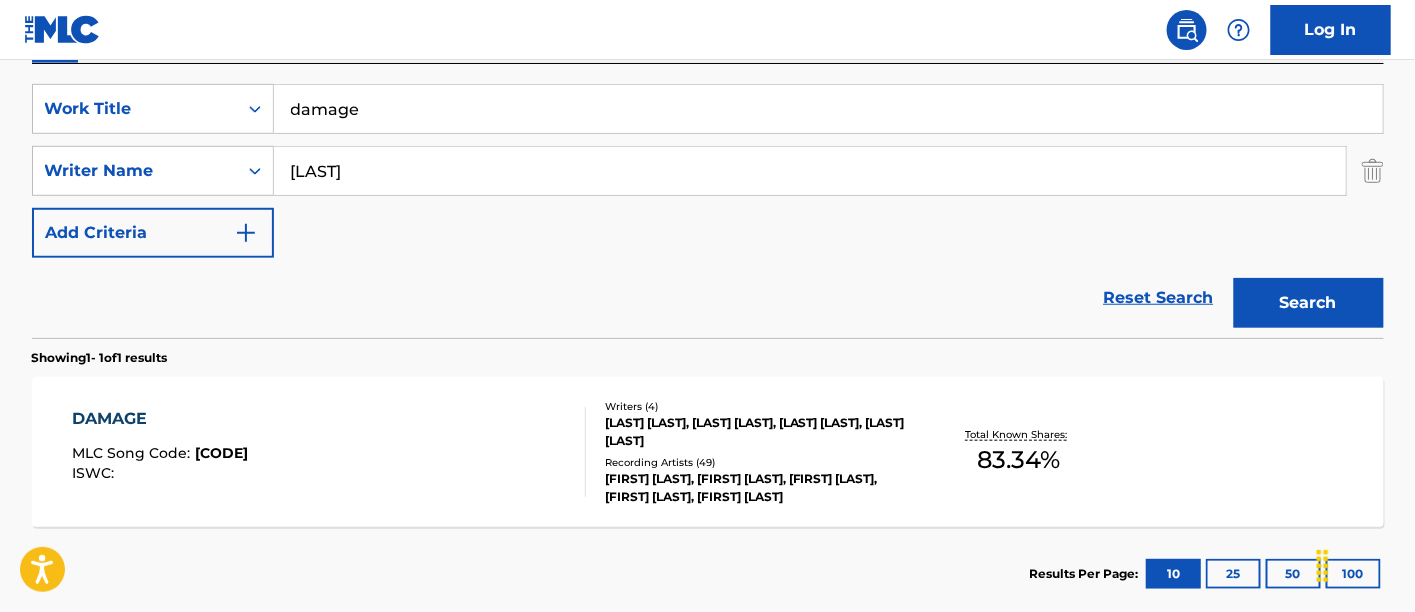 click on "damage" at bounding box center (828, 109) 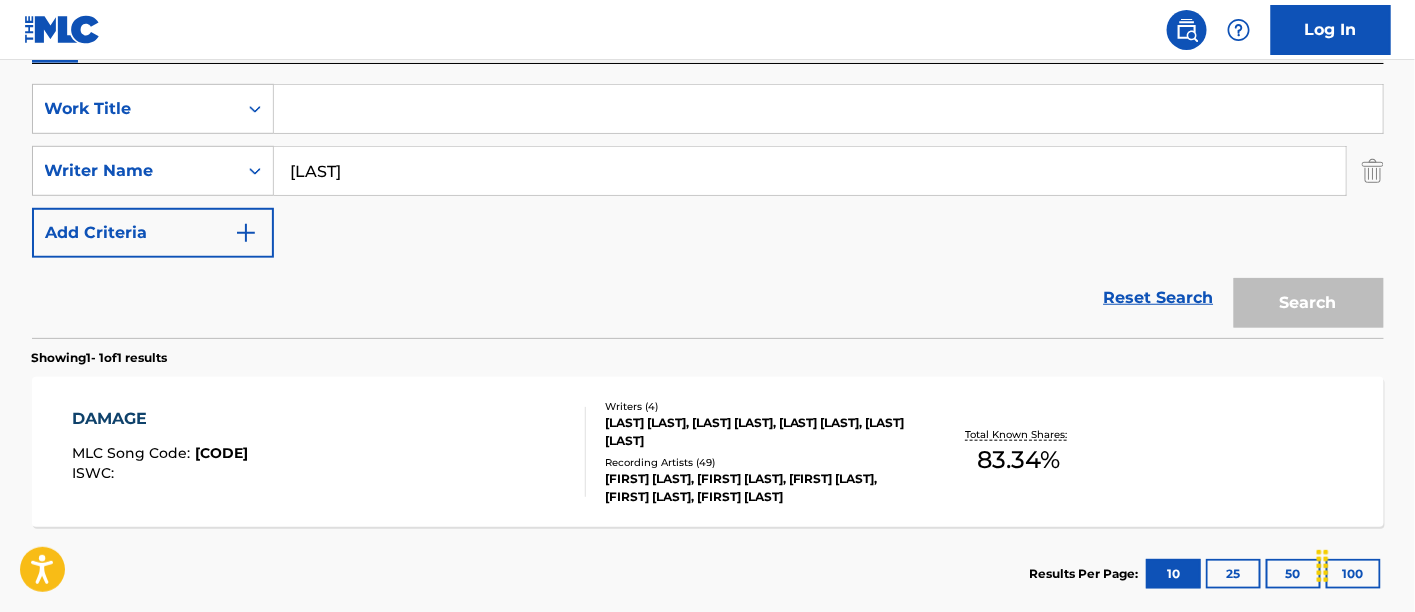 paste on "Don't You Know" 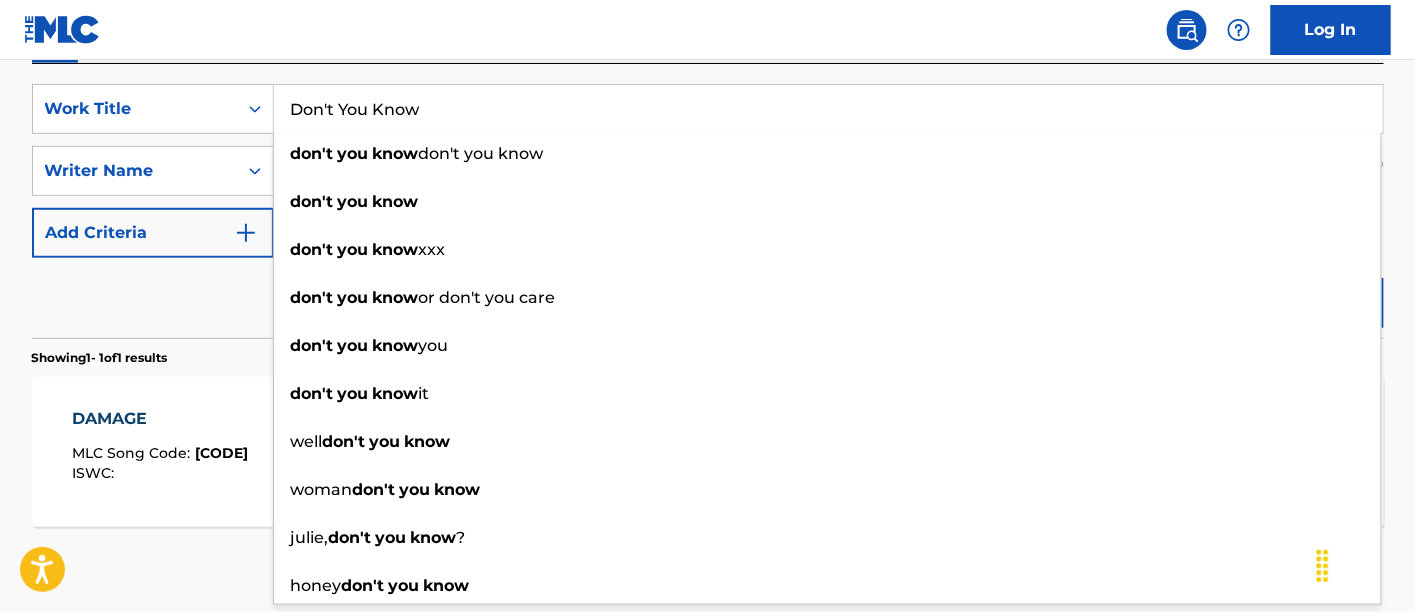 click on "Work Title Don't You Know don't   you   know  don't you know don't   you   know don't   you   know xxx don't   you   know  or don't you care don't   you   know  you don't   you   know  it well  don't   you   know woman  don't   you   know julie,  don't   you   know ? honey  don't   you   know" at bounding box center (708, 201) 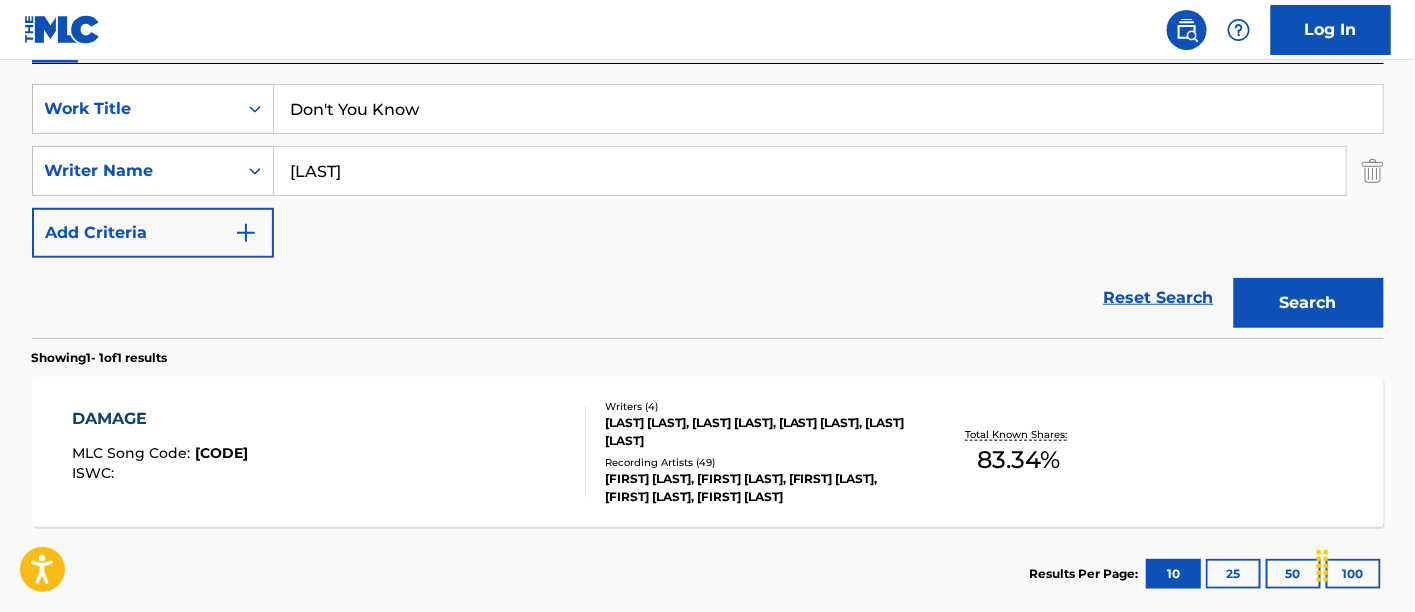 click on "Search" at bounding box center (1309, 303) 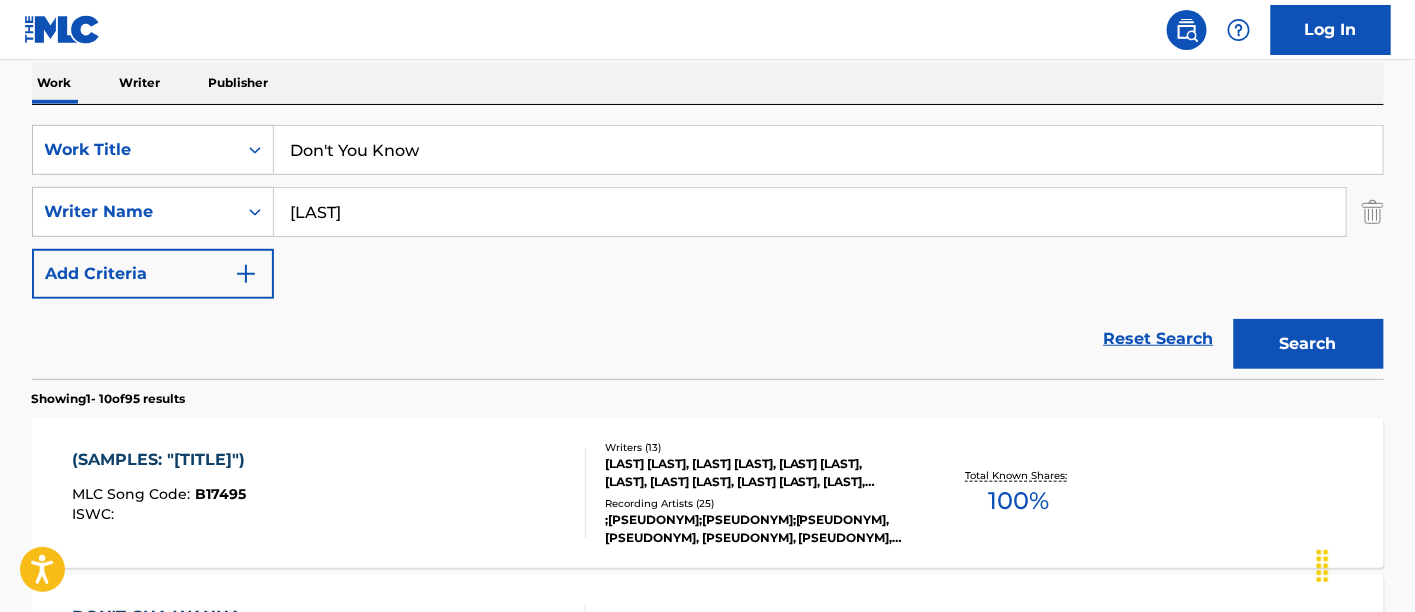 scroll, scrollTop: 361, scrollLeft: 0, axis: vertical 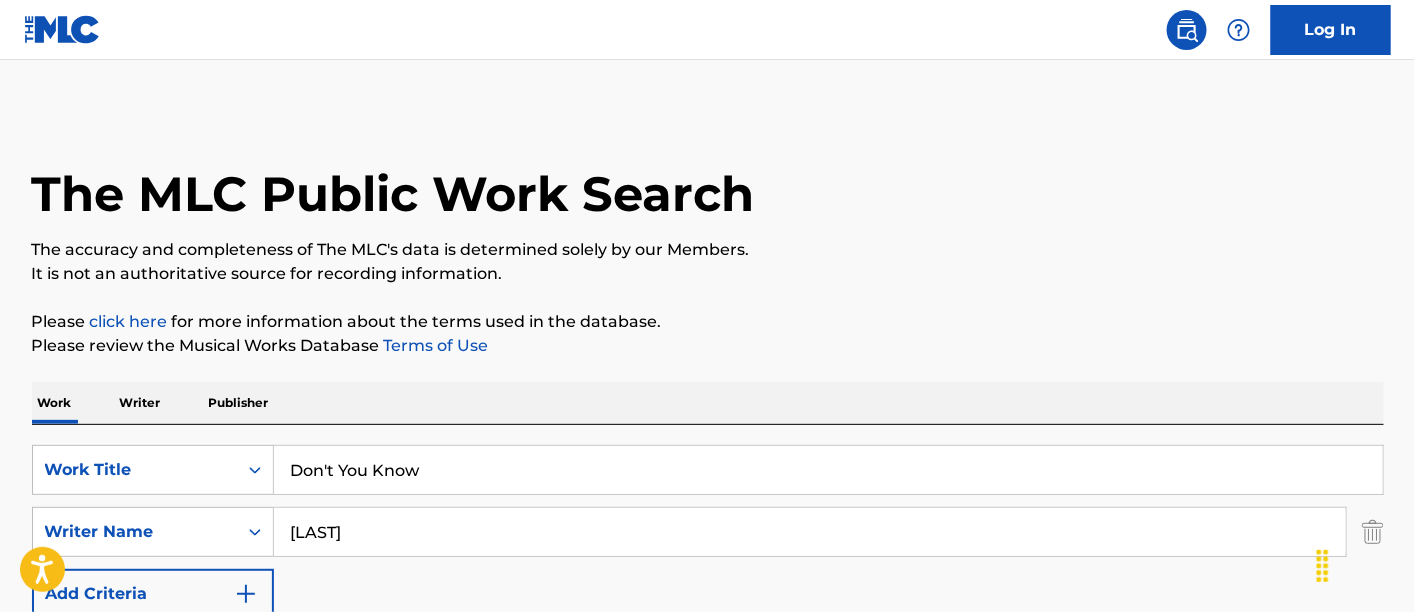 click on "Don't You Know" at bounding box center (828, 470) 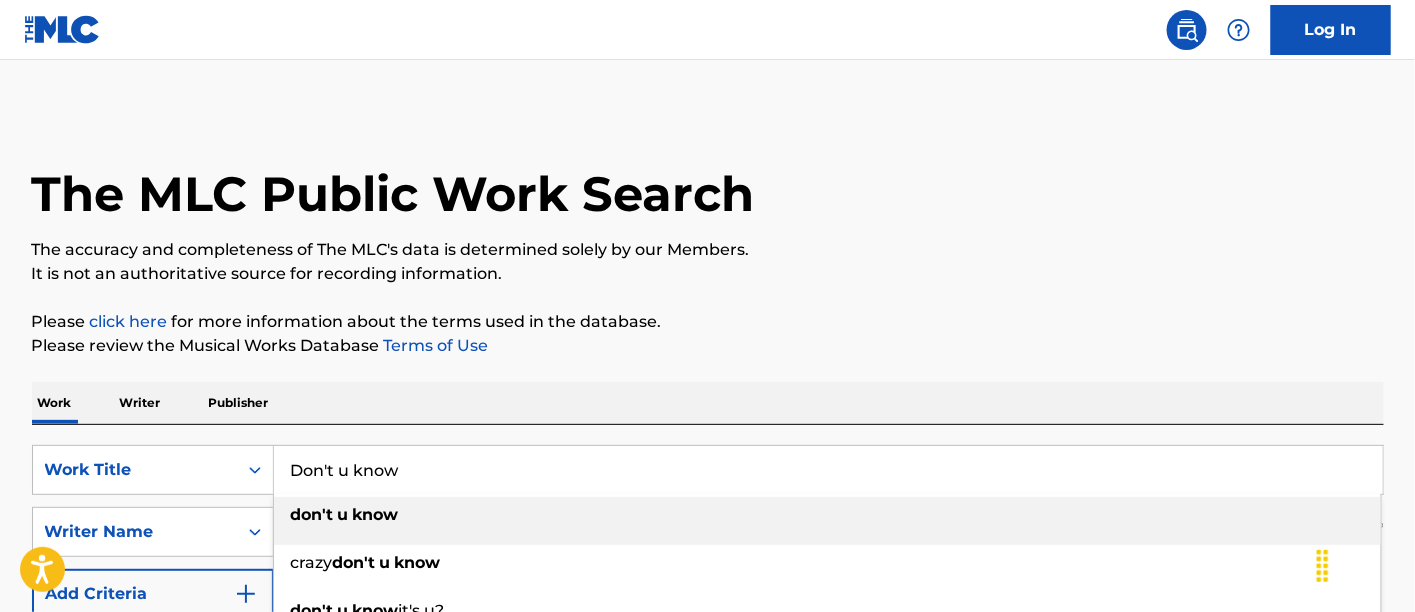 click on "don't   u   know" at bounding box center (827, 515) 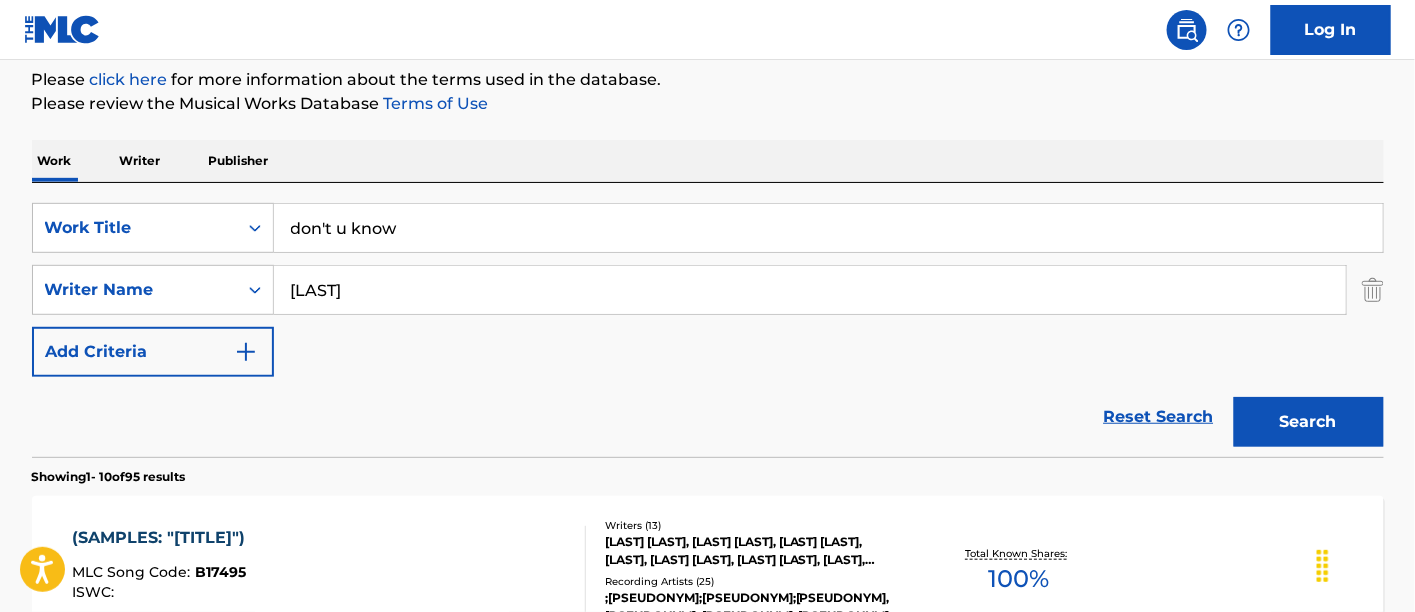 scroll, scrollTop: 232, scrollLeft: 0, axis: vertical 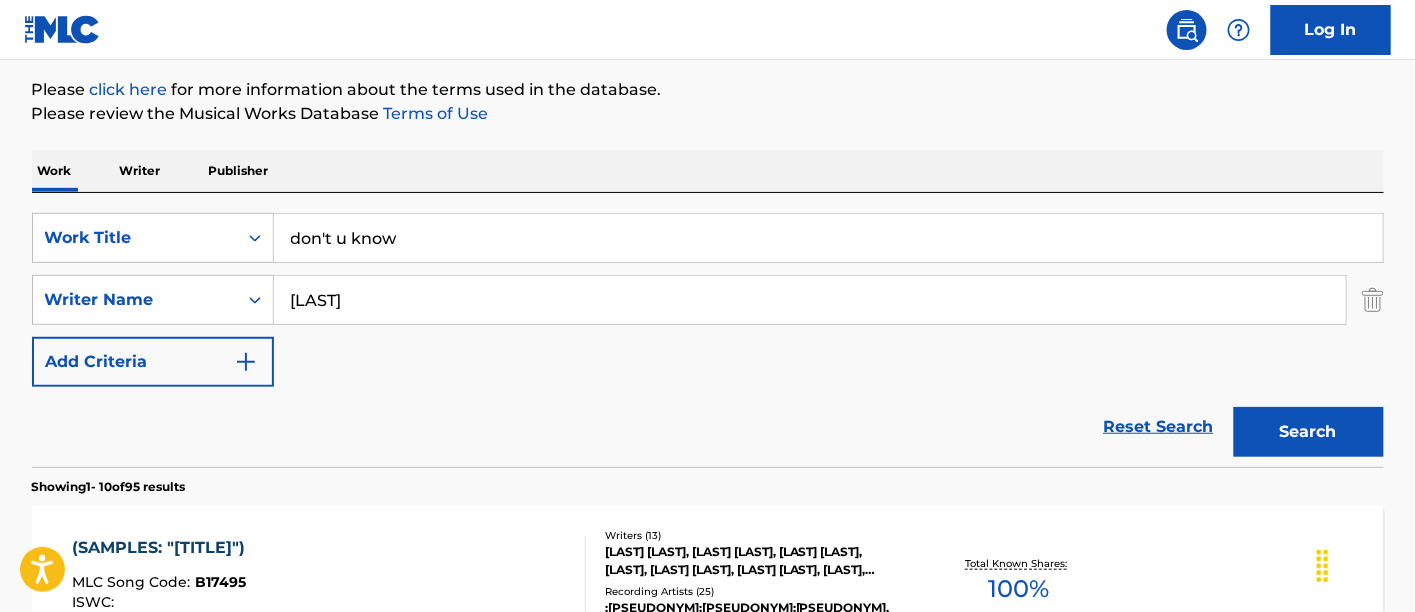 click on "Search" at bounding box center [1309, 432] 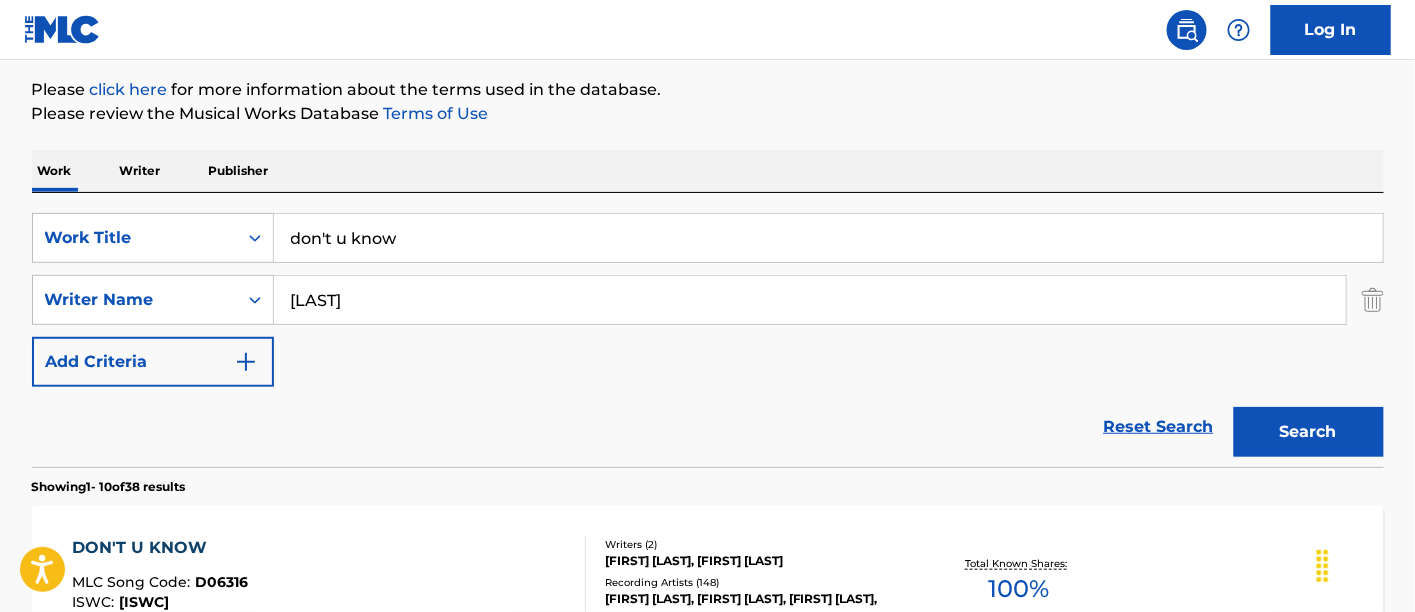 click on "DON'T U KNOW MLC Song Code : D06316 ISWC : T9135726646" at bounding box center (329, 581) 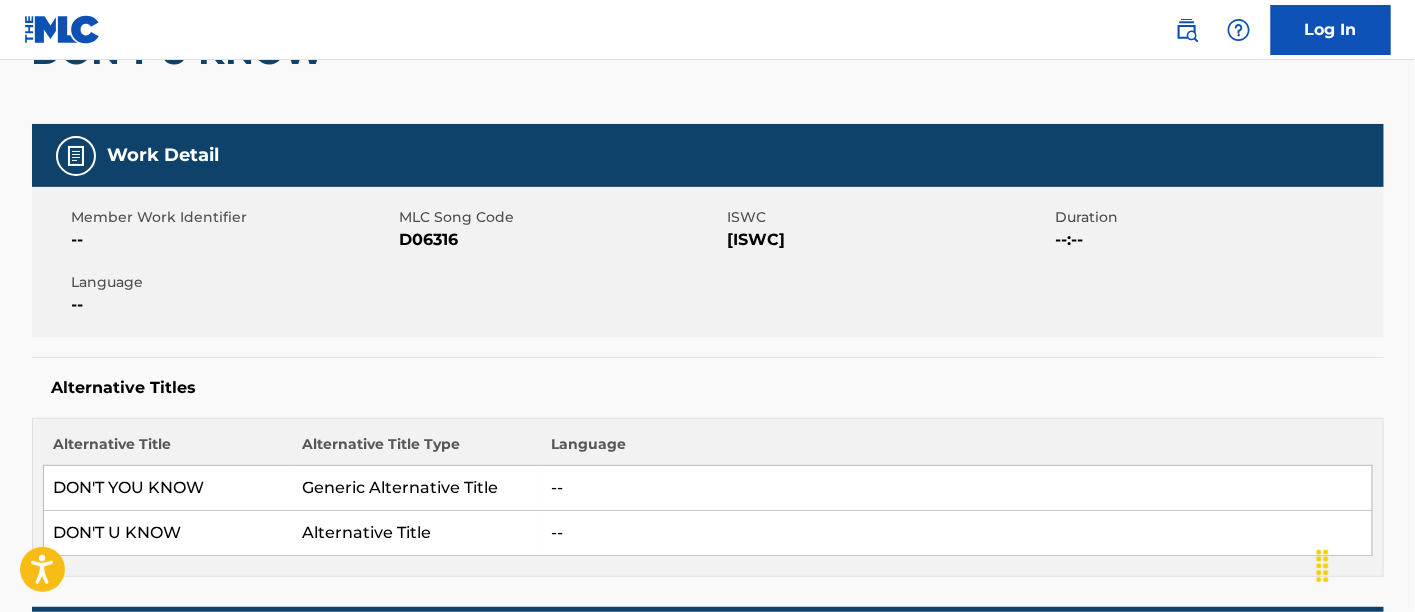 scroll, scrollTop: 0, scrollLeft: 0, axis: both 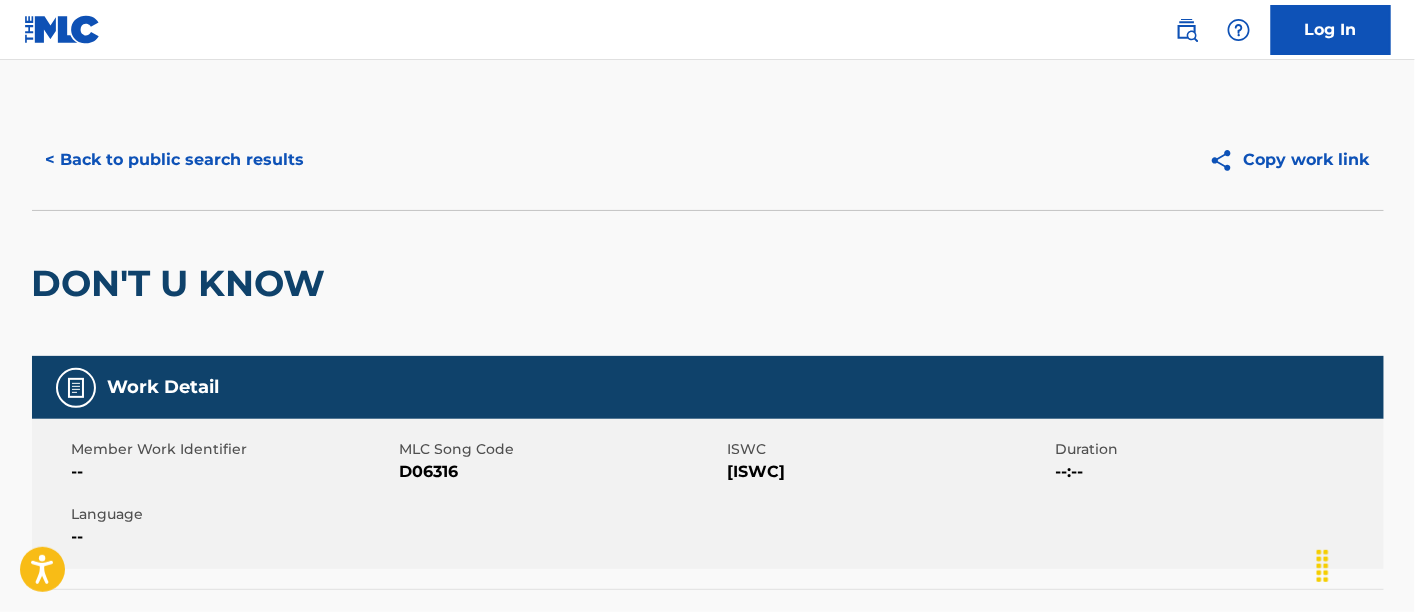click on "D06316" at bounding box center (561, 472) 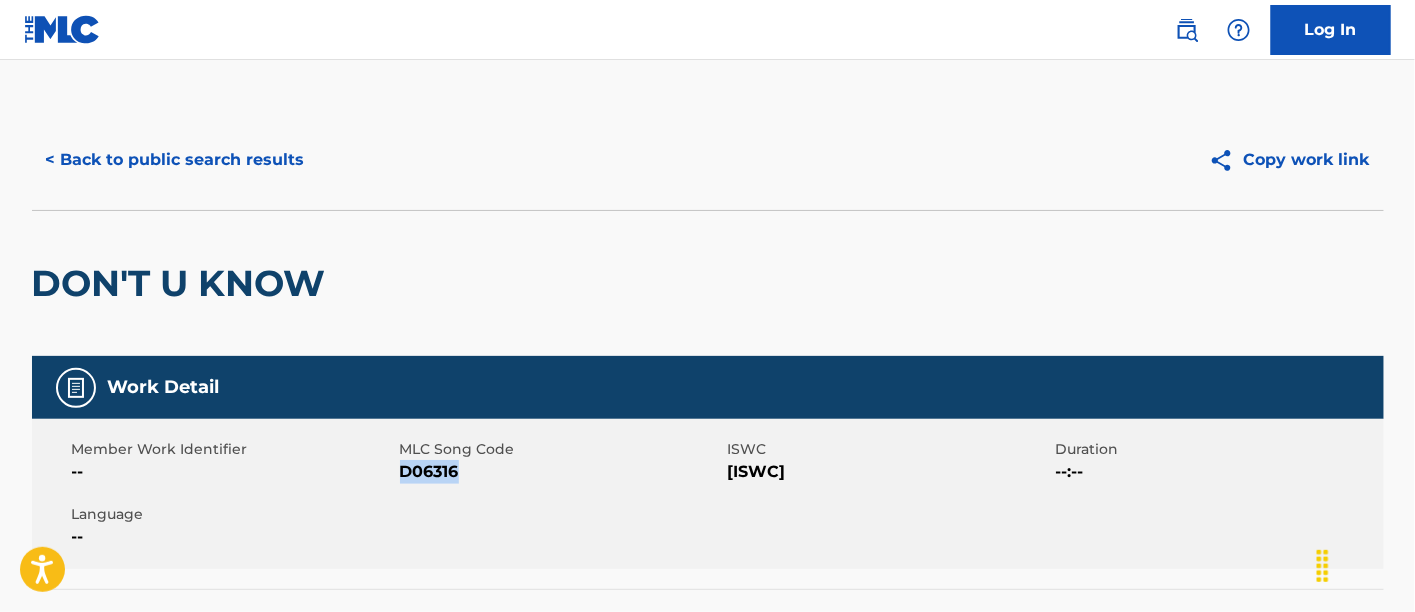 click on "D06316" at bounding box center (561, 472) 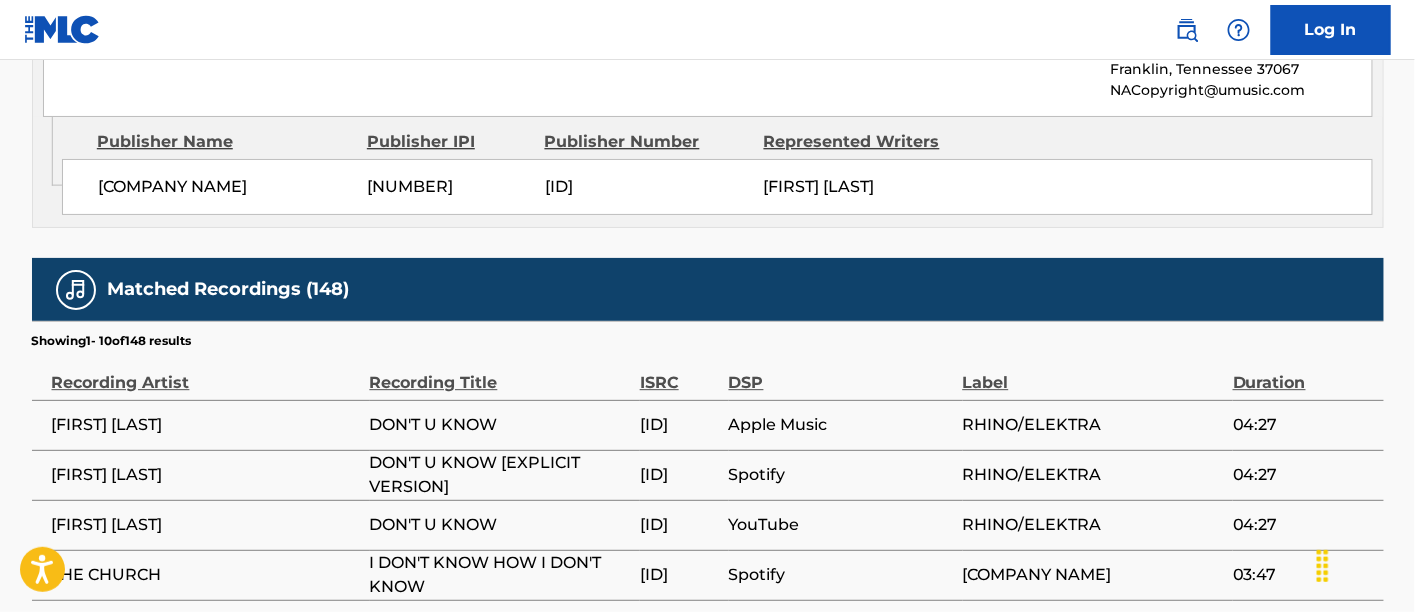 scroll, scrollTop: 1767, scrollLeft: 0, axis: vertical 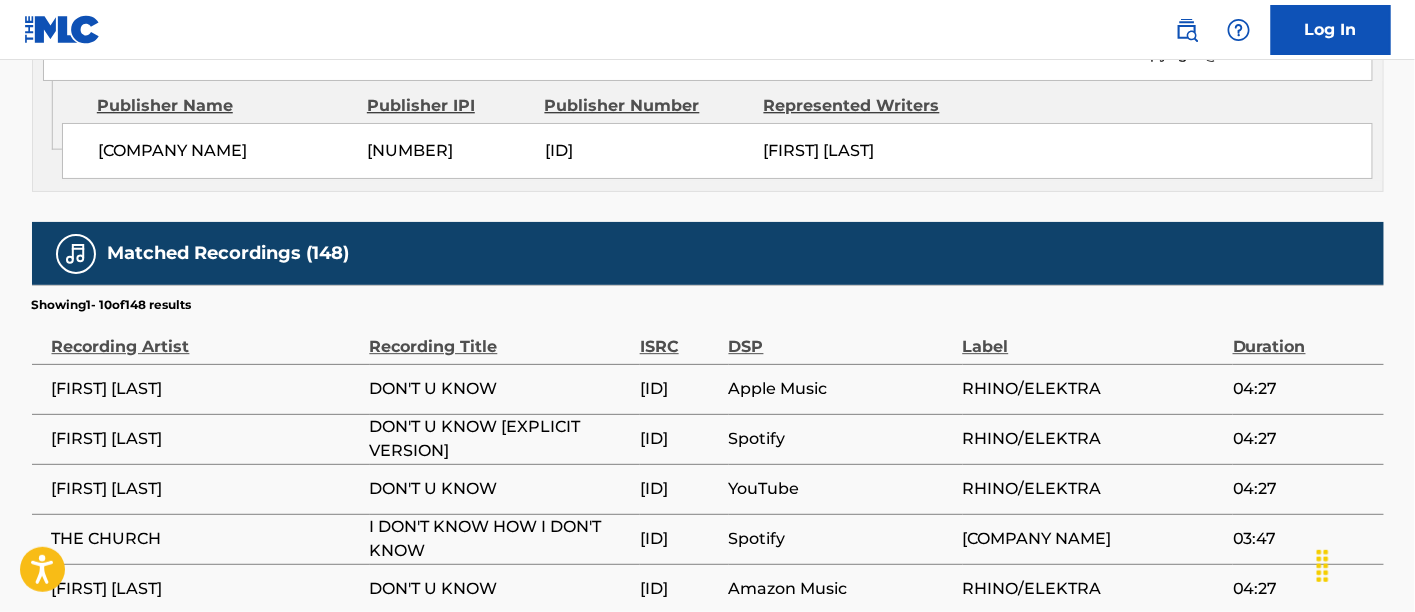 click on "DON'T U KNOW [EXPLICIT VERSION]" at bounding box center [500, 439] 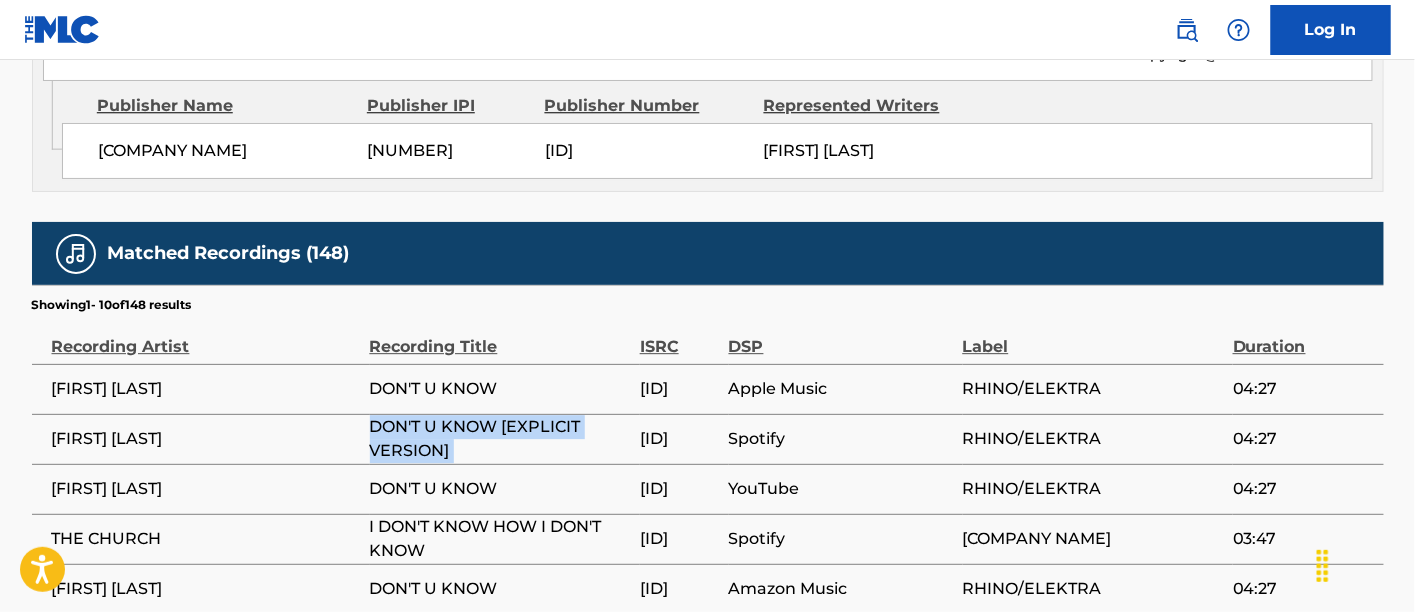 click on "DON'T U KNOW [EXPLICIT VERSION]" at bounding box center [500, 439] 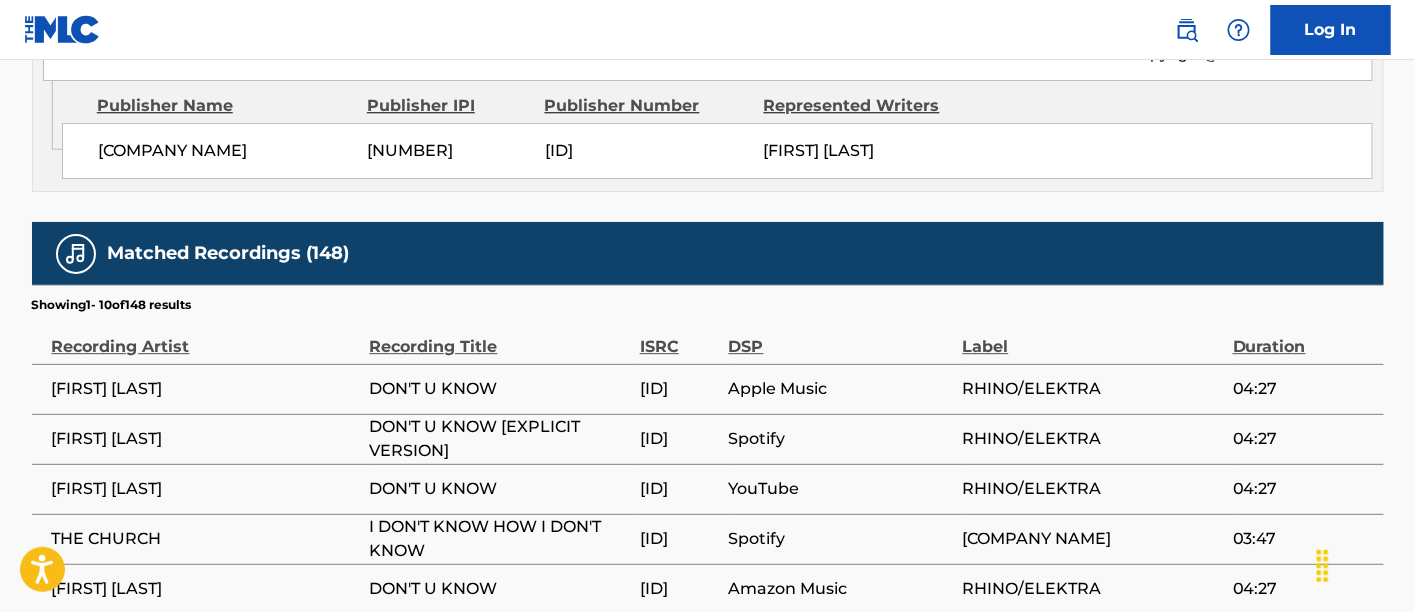 click on "[ID]" at bounding box center [679, 389] 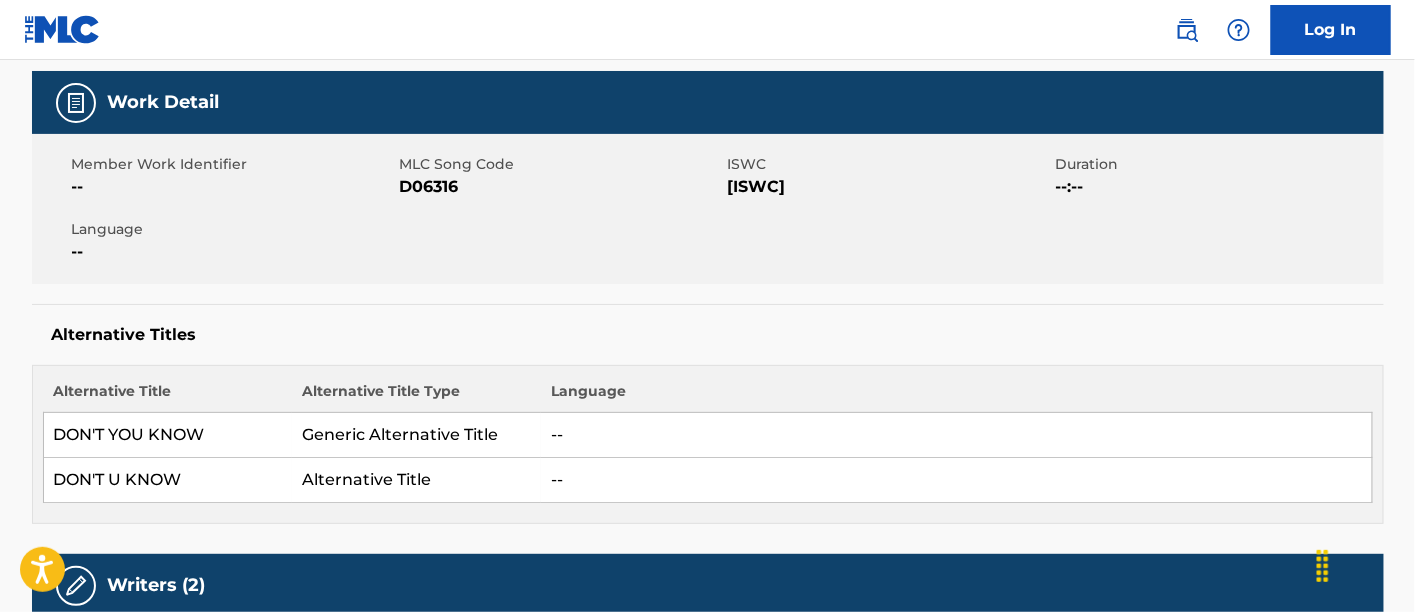 scroll, scrollTop: 78, scrollLeft: 0, axis: vertical 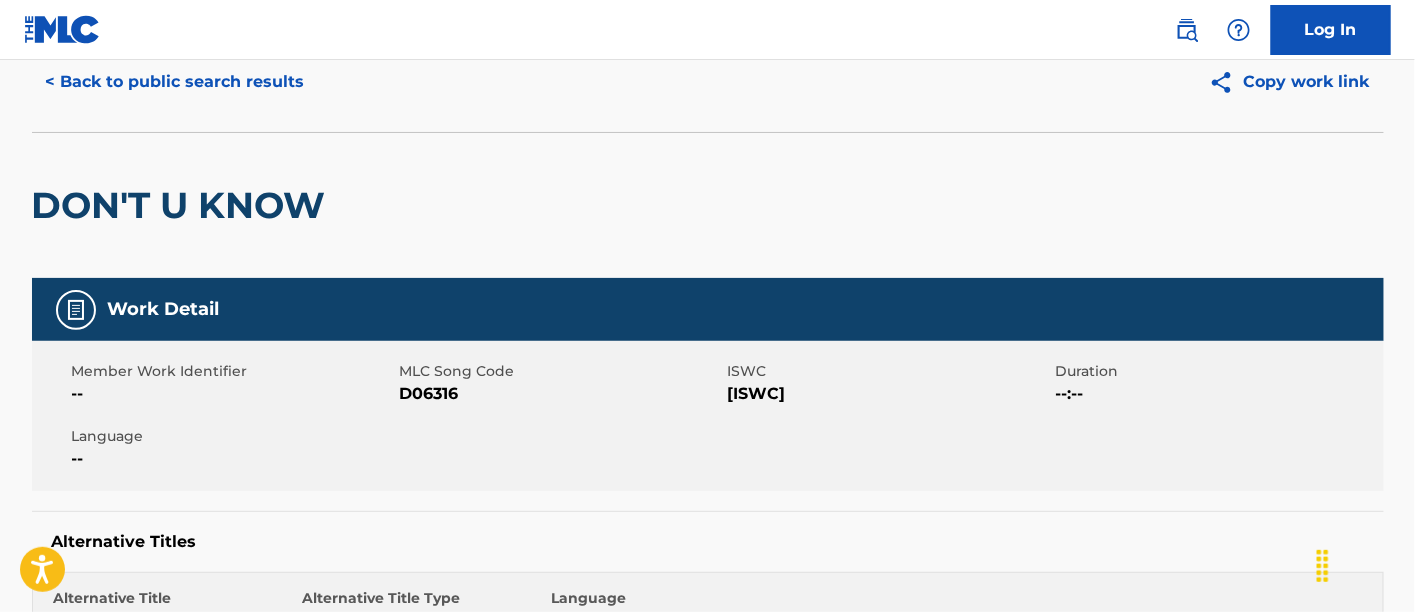 click on "< Back to public search results" at bounding box center (175, 82) 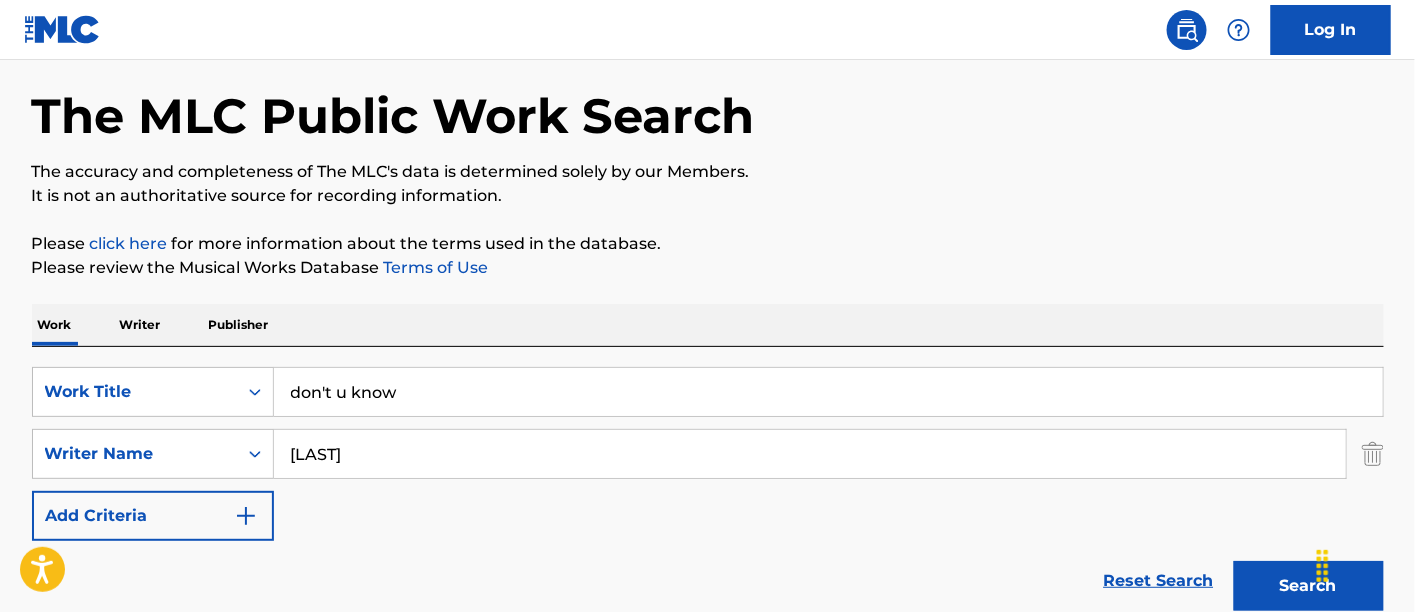scroll, scrollTop: 232, scrollLeft: 0, axis: vertical 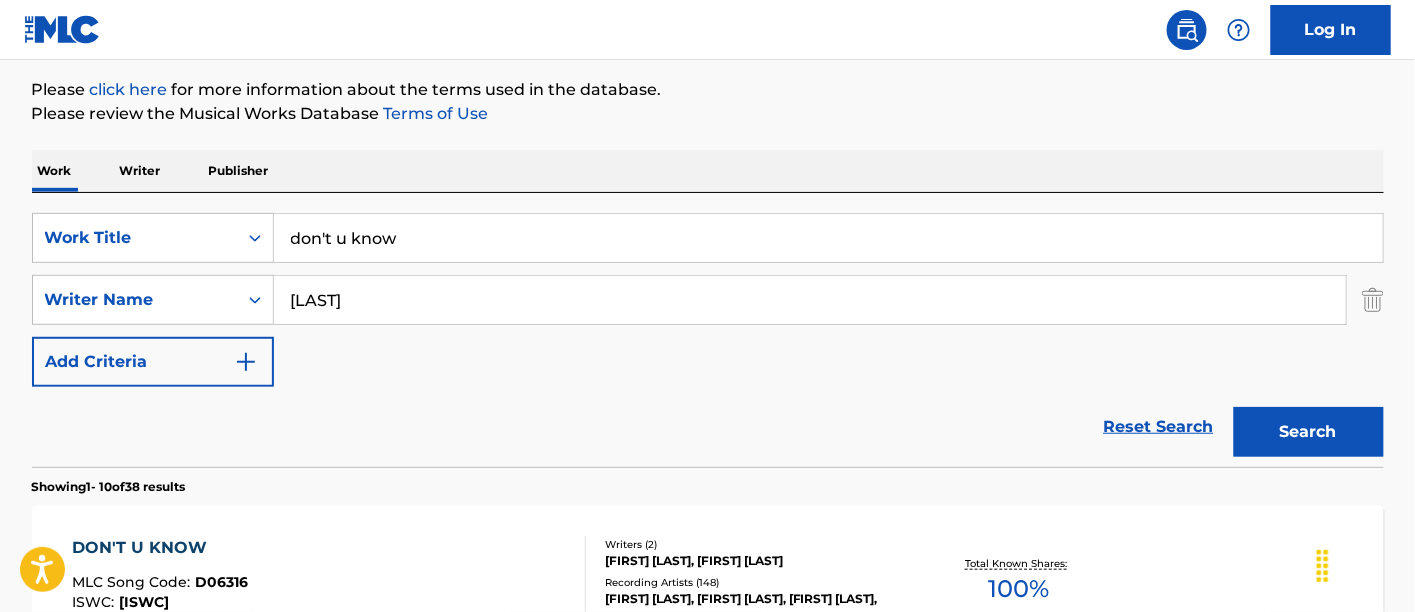 click on "don't u know" at bounding box center (828, 238) 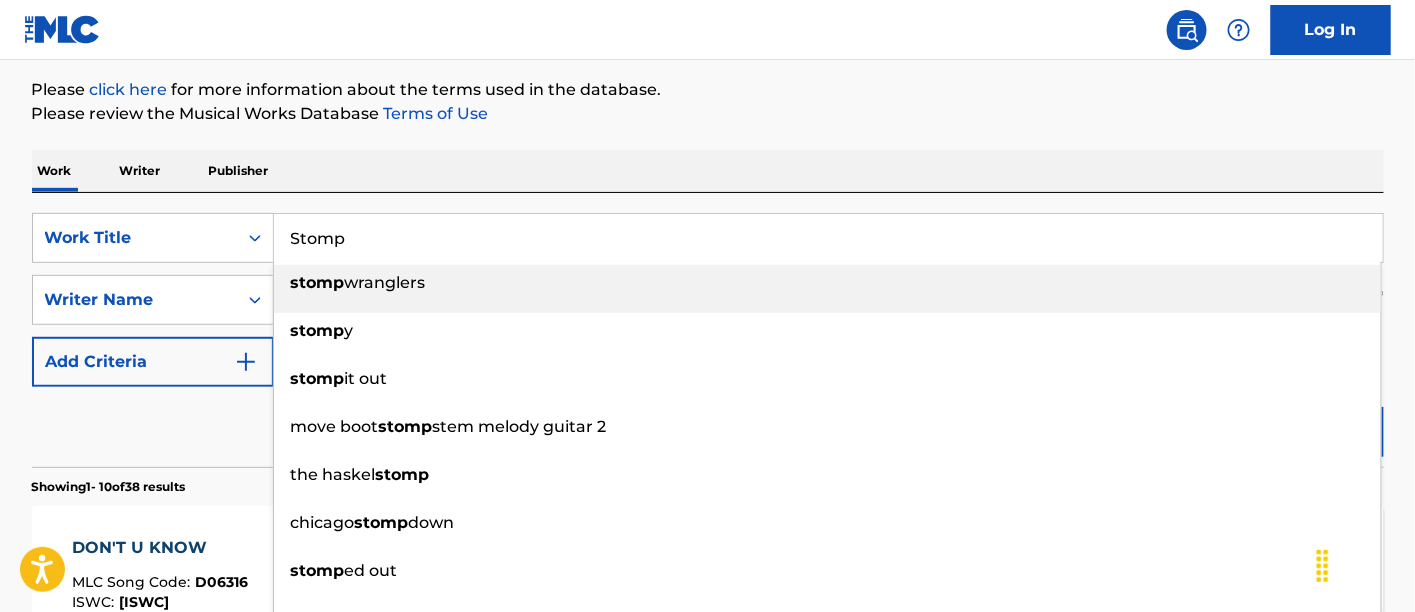 click on "Stomp" at bounding box center (828, 238) 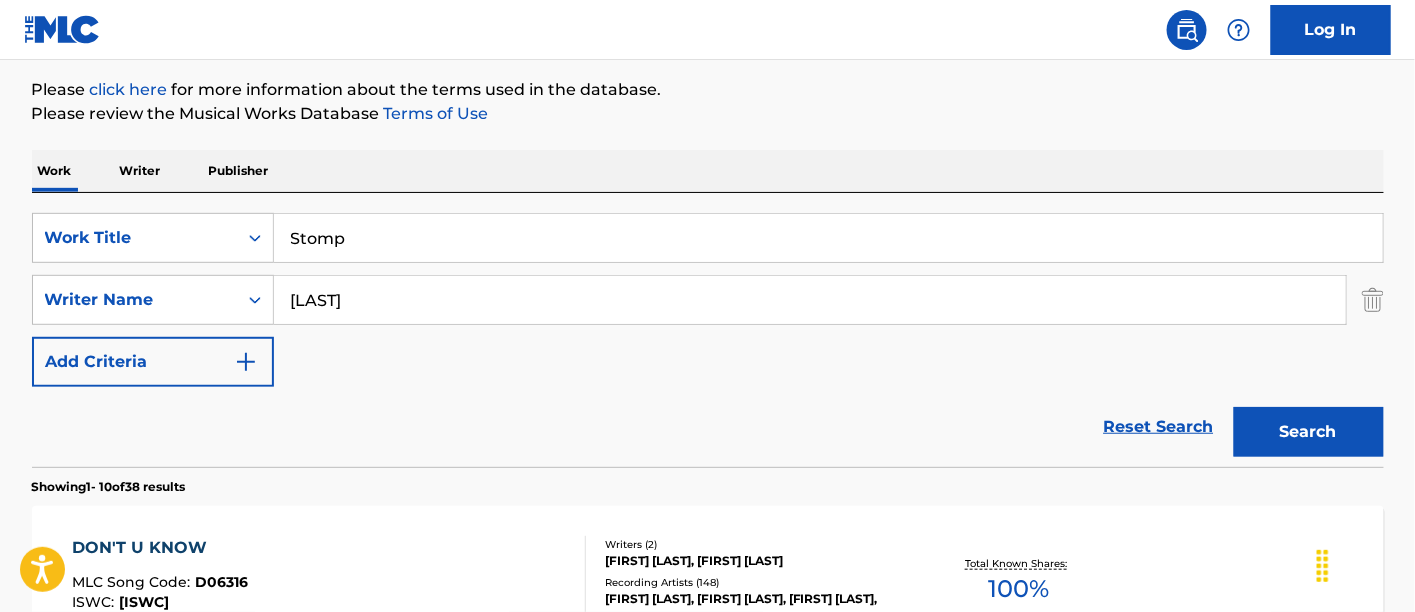 click on "Search" at bounding box center [1309, 432] 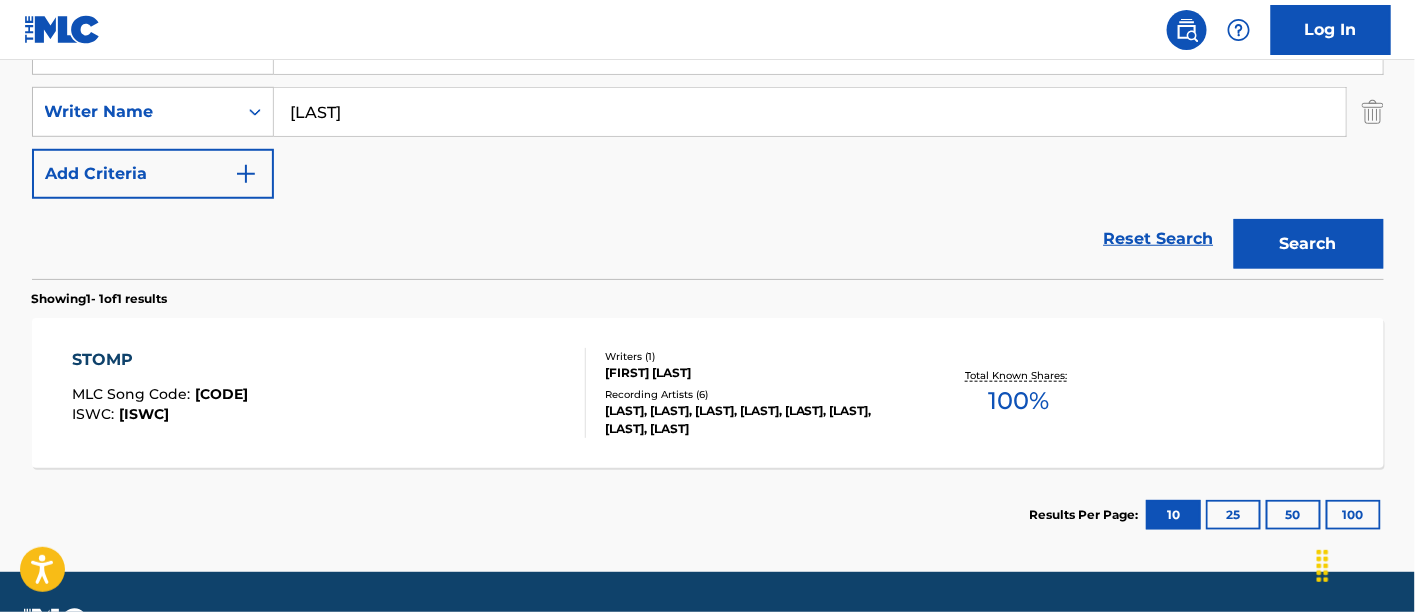 scroll, scrollTop: 475, scrollLeft: 0, axis: vertical 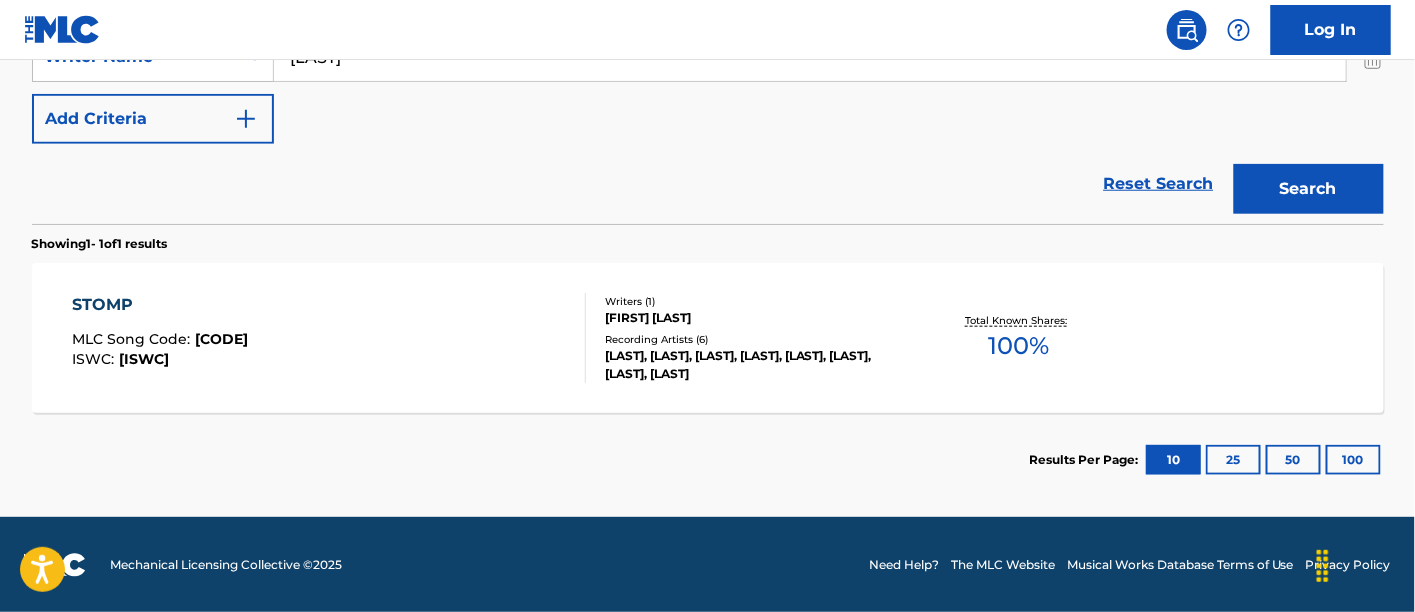 click on "[LAST], [LAST], [LAST], [LAST], [LAST], [LAST], [LAST], [LAST]" at bounding box center (756, 365) 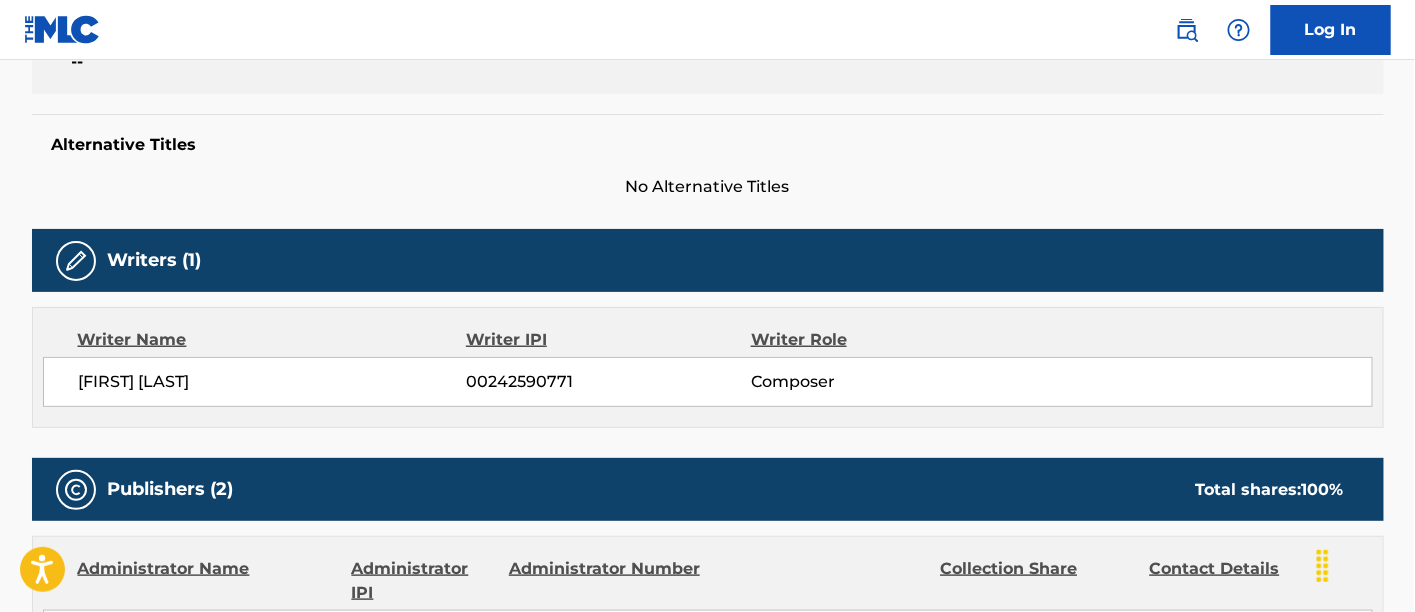 scroll, scrollTop: 0, scrollLeft: 0, axis: both 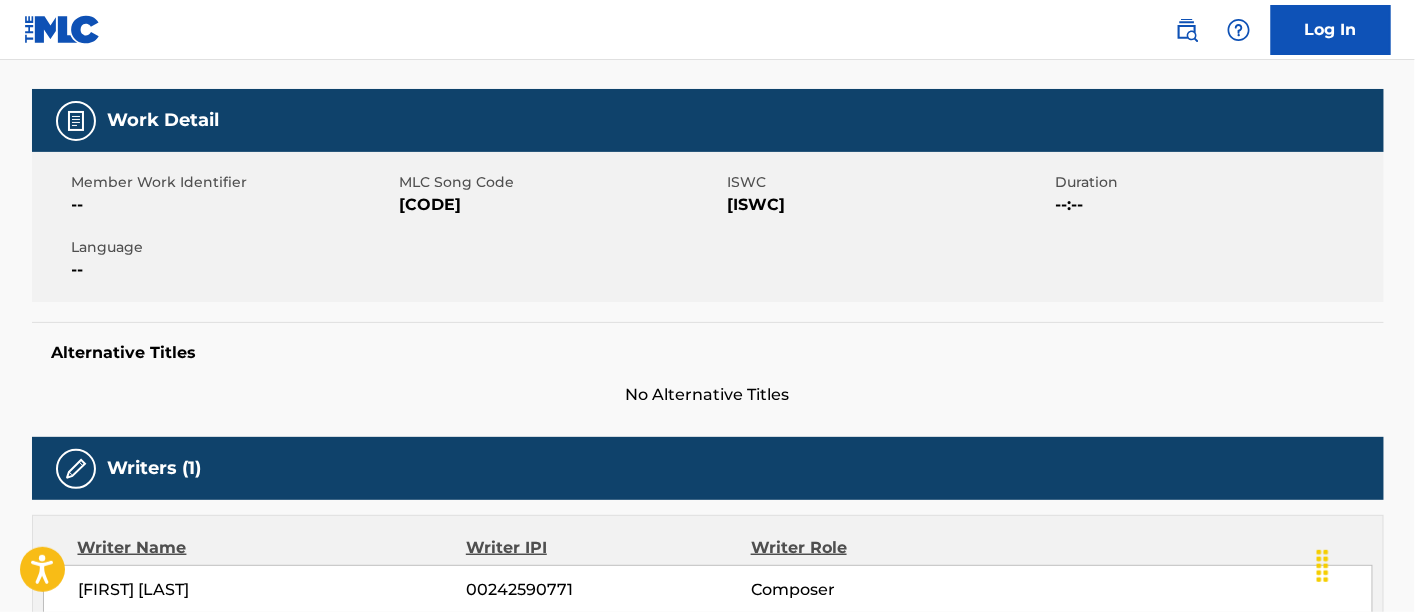 click on "[CODE]" at bounding box center (561, 205) 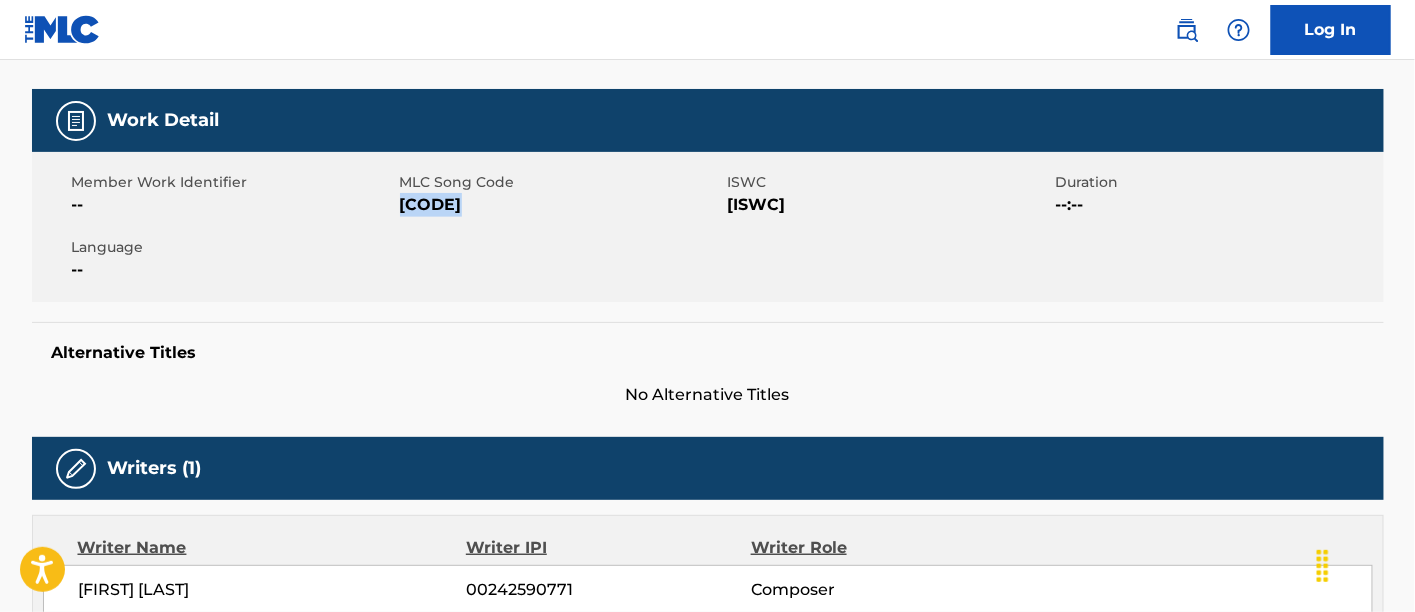click on "[CODE]" at bounding box center (561, 205) 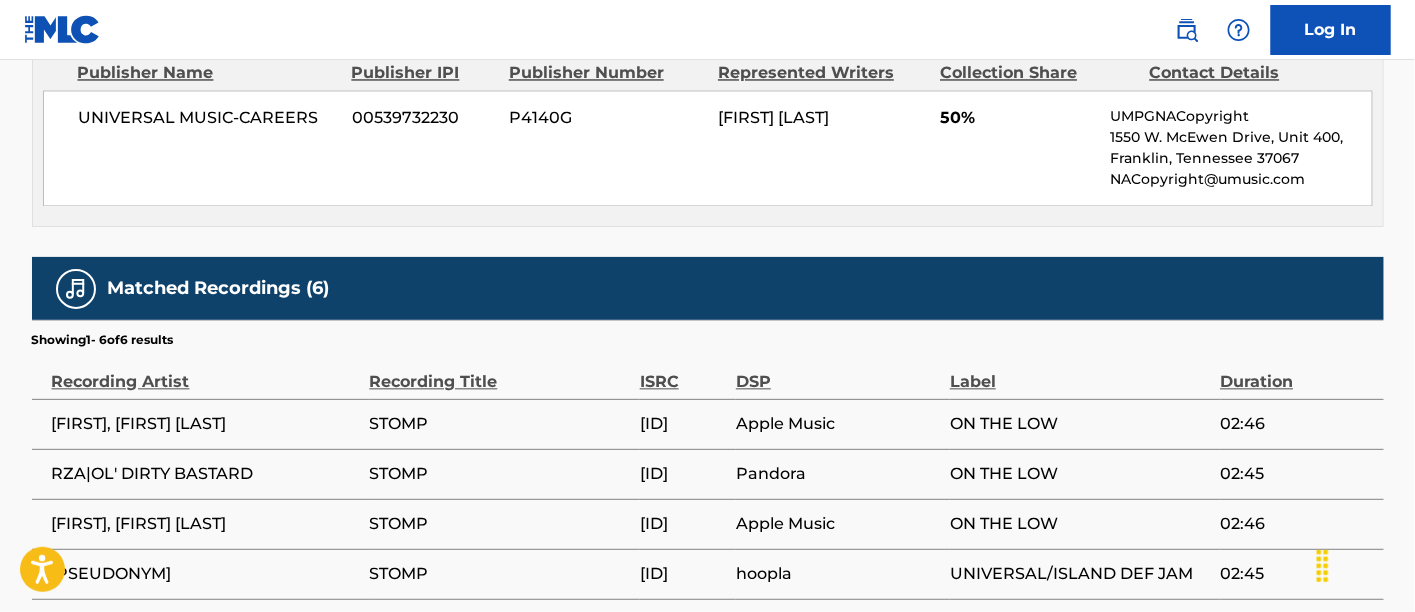 scroll, scrollTop: 1316, scrollLeft: 0, axis: vertical 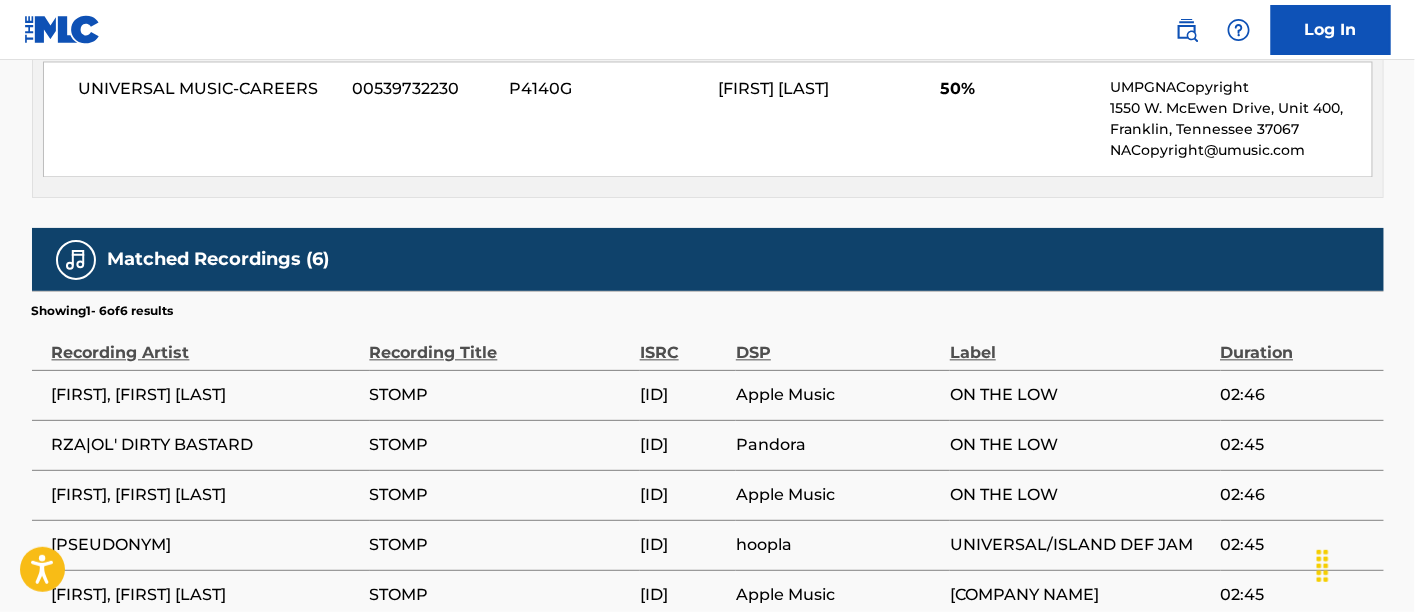 click on "[ID]" at bounding box center (683, 395) 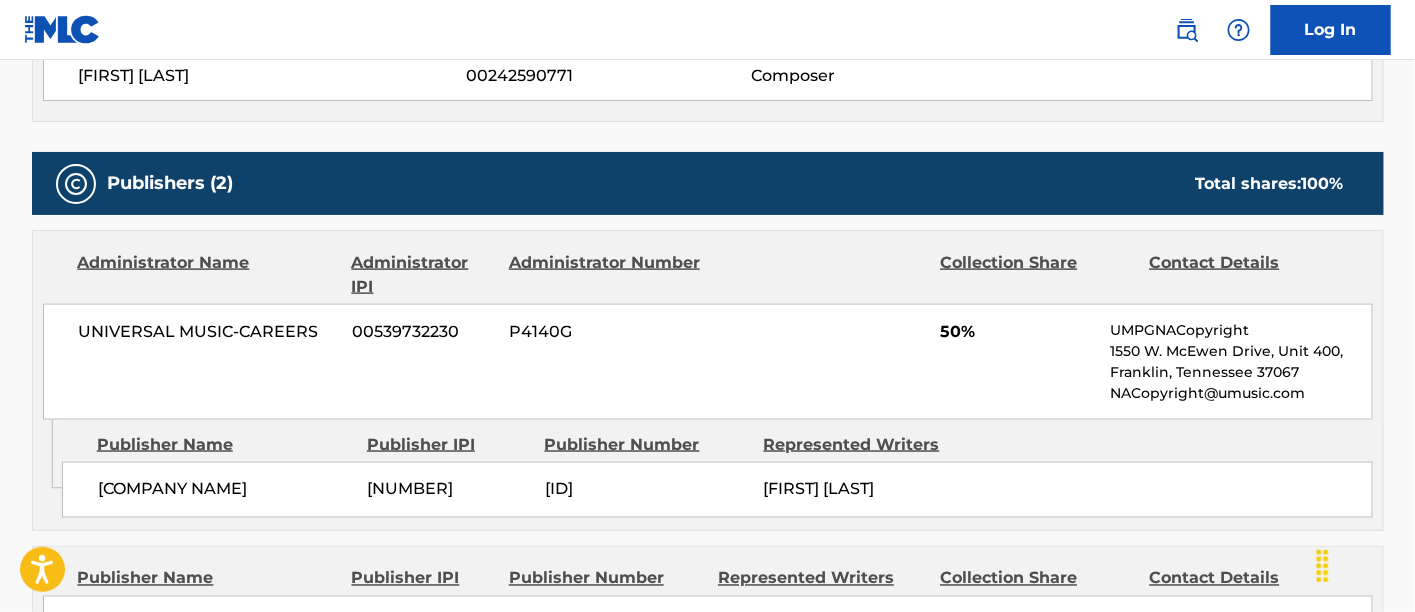 scroll, scrollTop: 245, scrollLeft: 0, axis: vertical 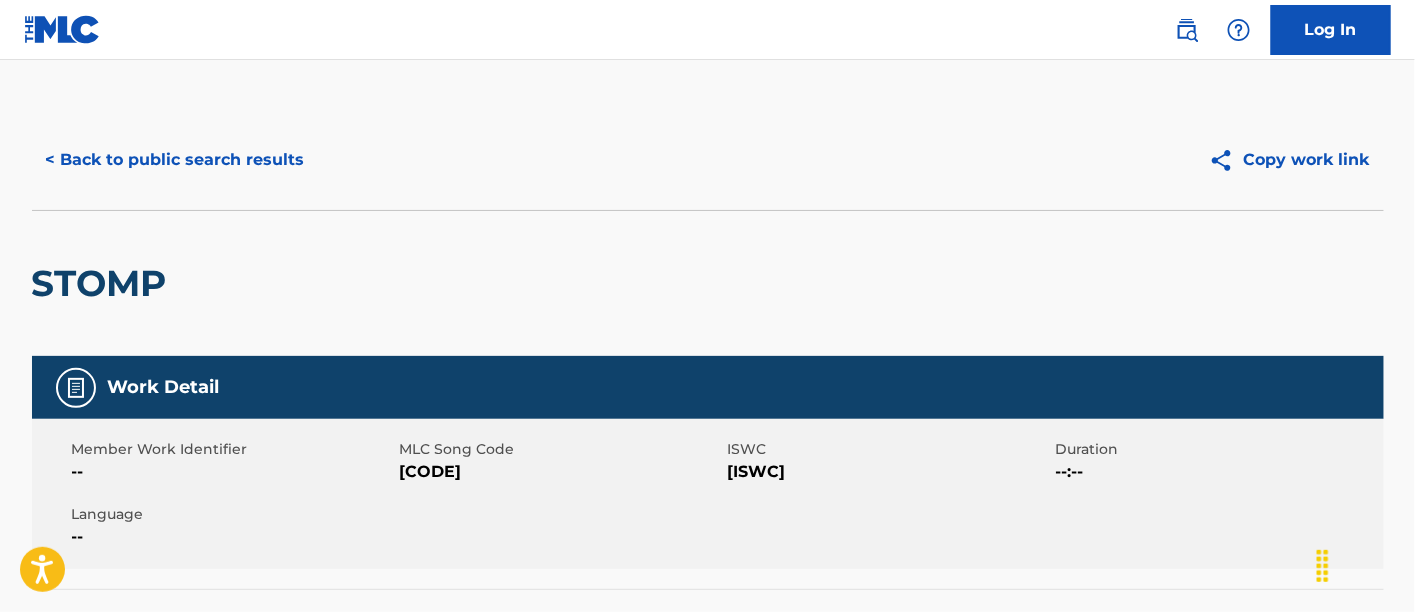 click on "< Back to public search results" at bounding box center (175, 160) 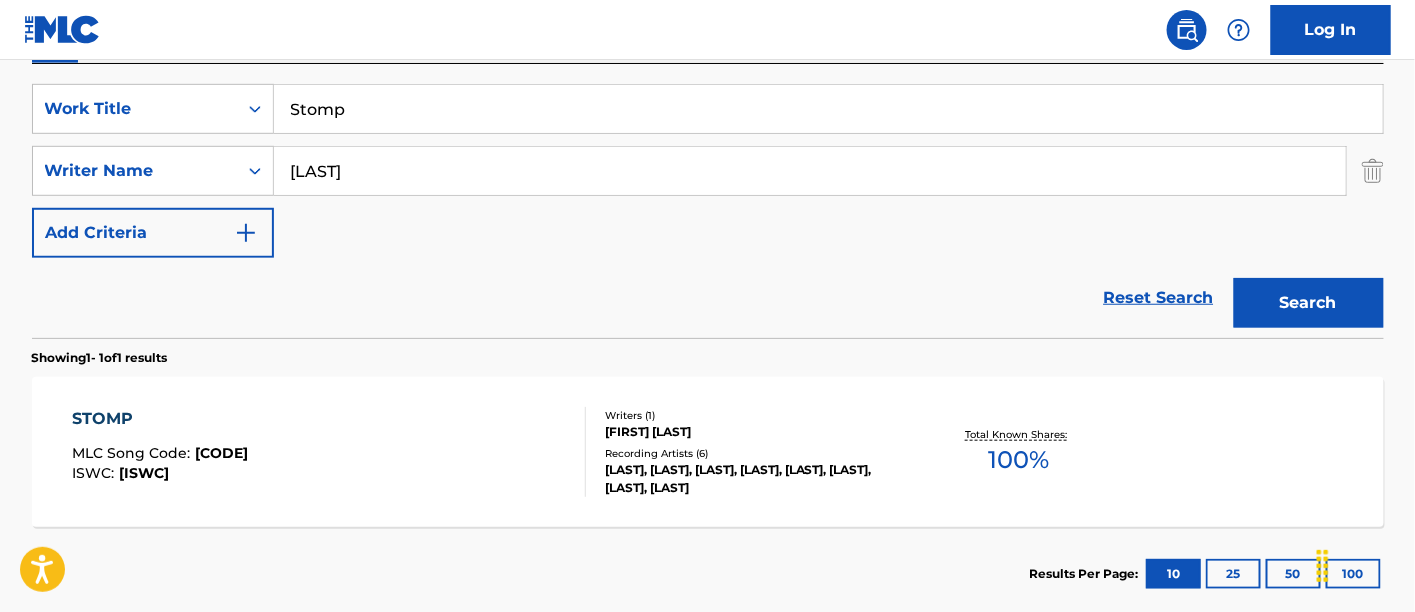 click on "Stomp" at bounding box center (828, 109) 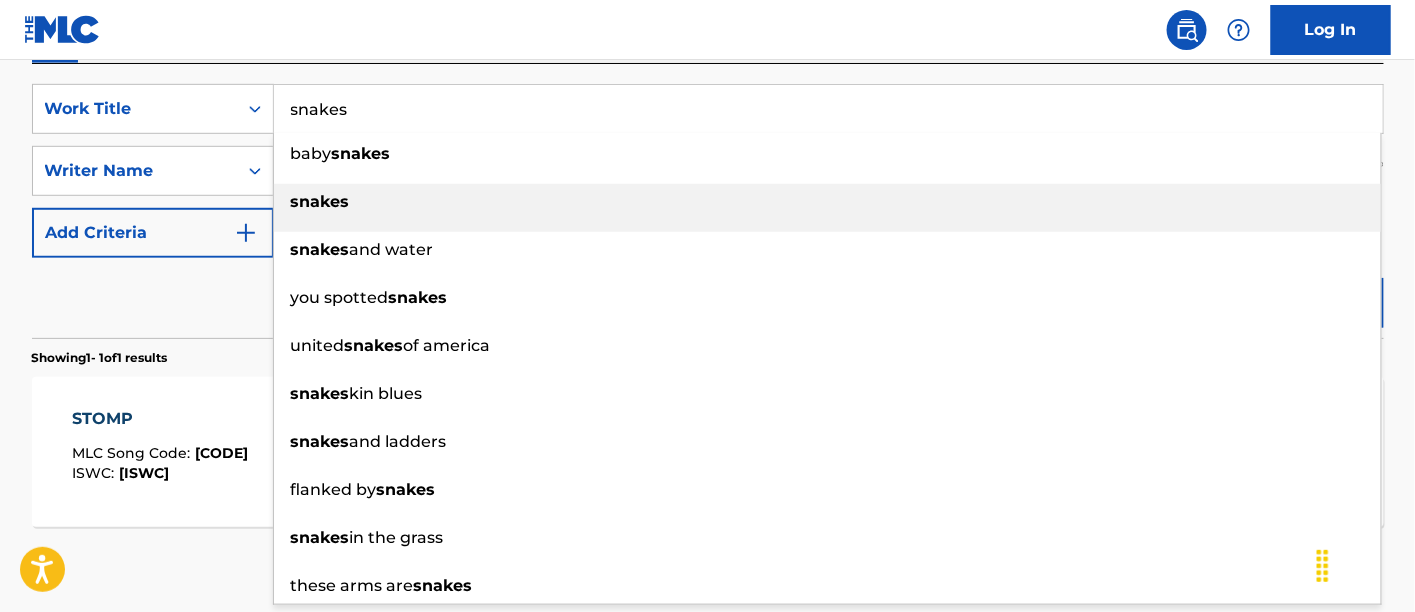type on "snakes" 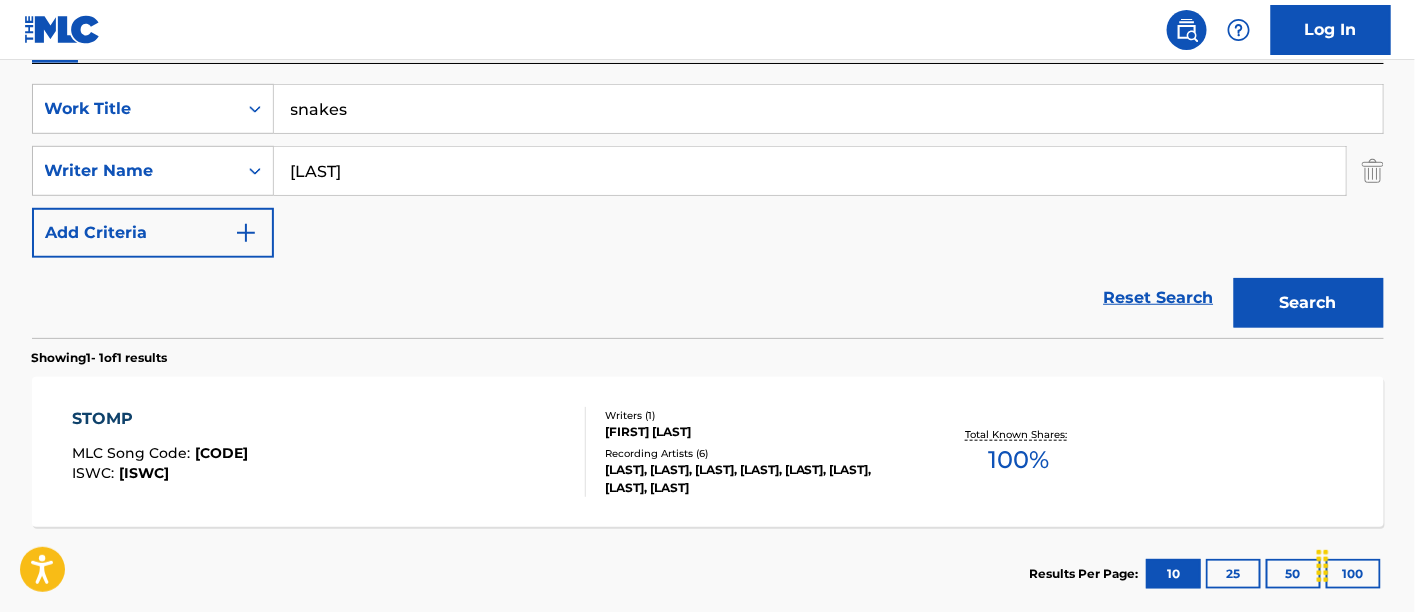click on "Search" at bounding box center [1309, 303] 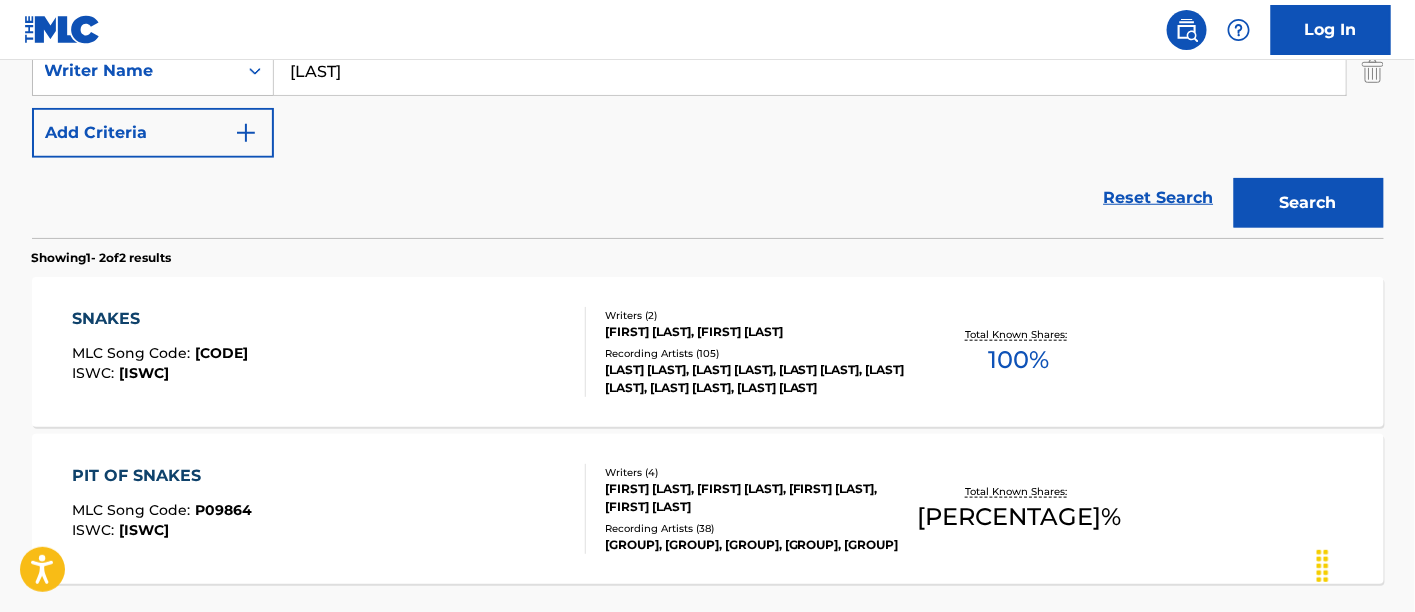 scroll, scrollTop: 474, scrollLeft: 0, axis: vertical 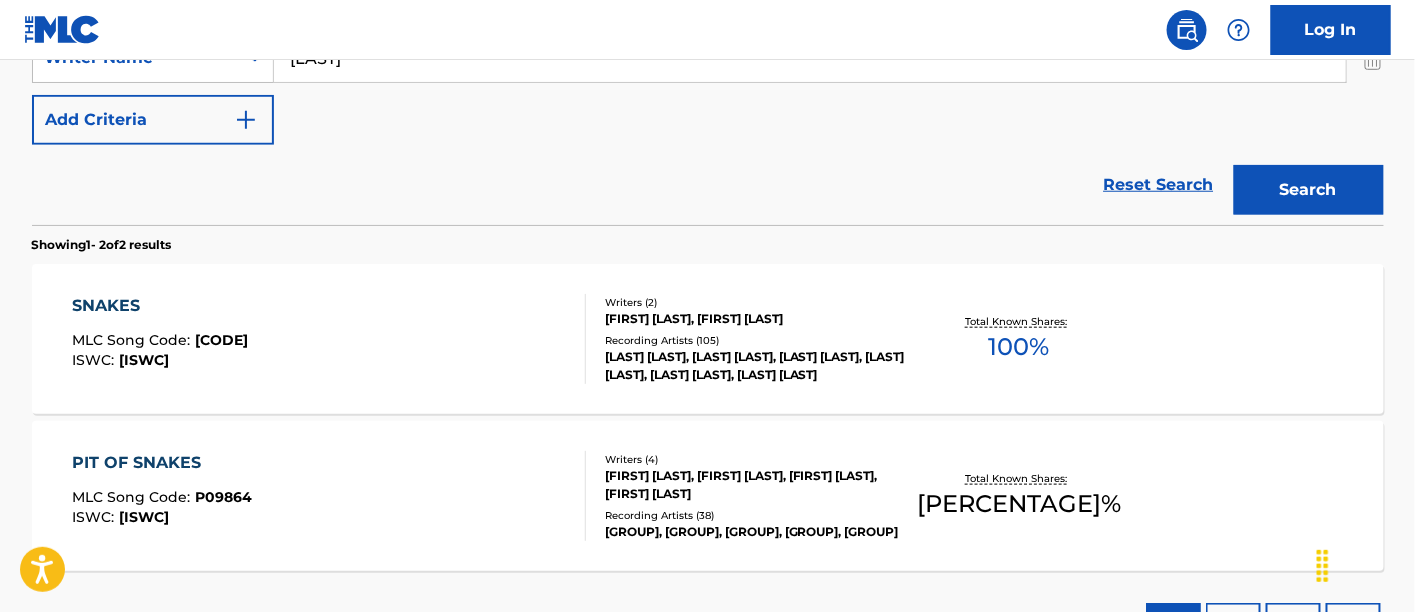 click at bounding box center (577, 339) 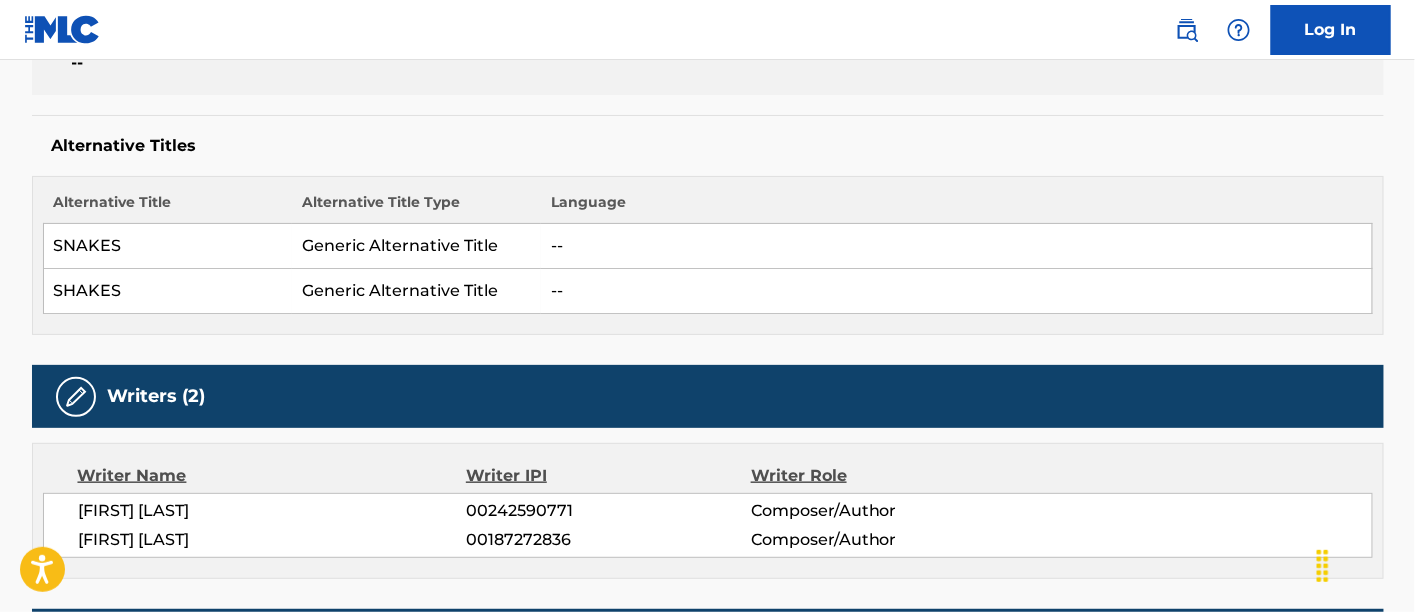 scroll, scrollTop: 0, scrollLeft: 0, axis: both 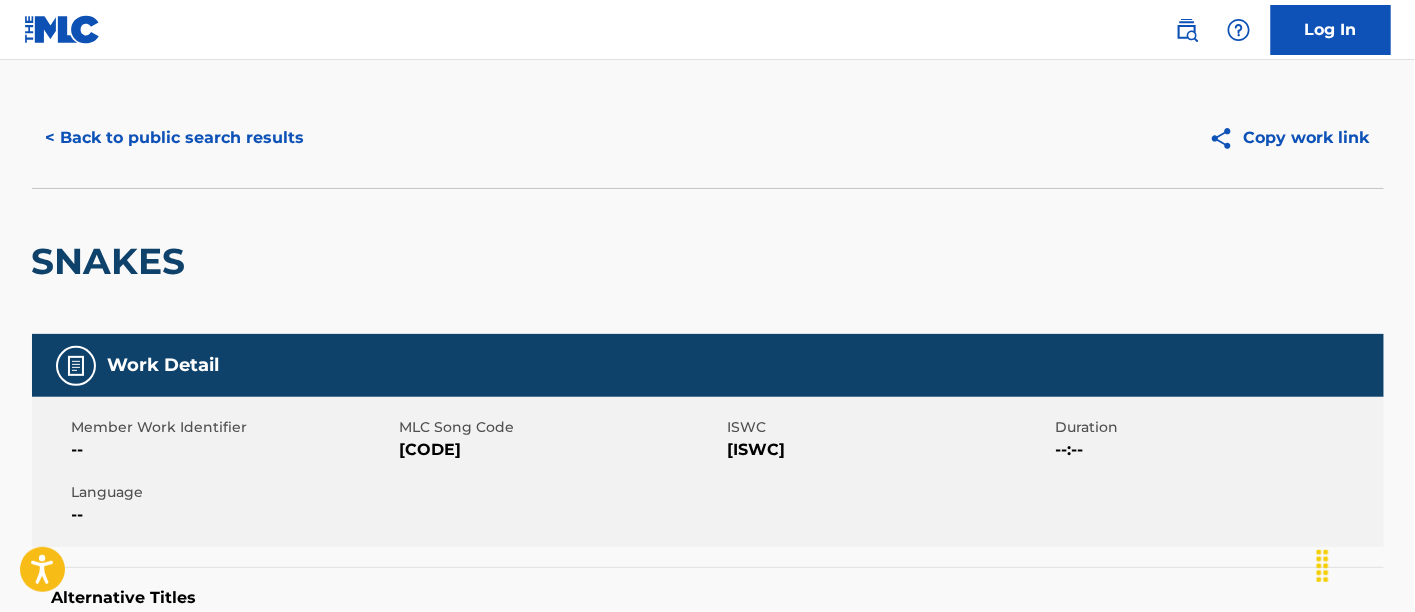click on "[CODE]" at bounding box center [561, 450] 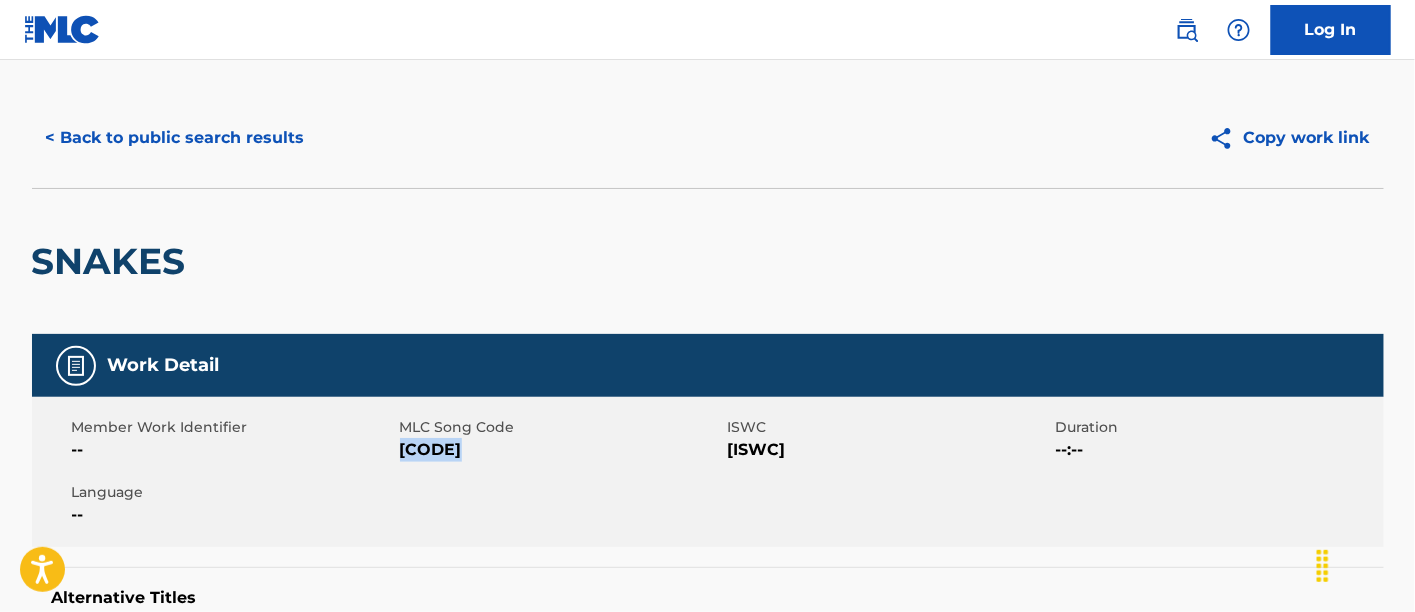 click on "[CODE]" at bounding box center (561, 450) 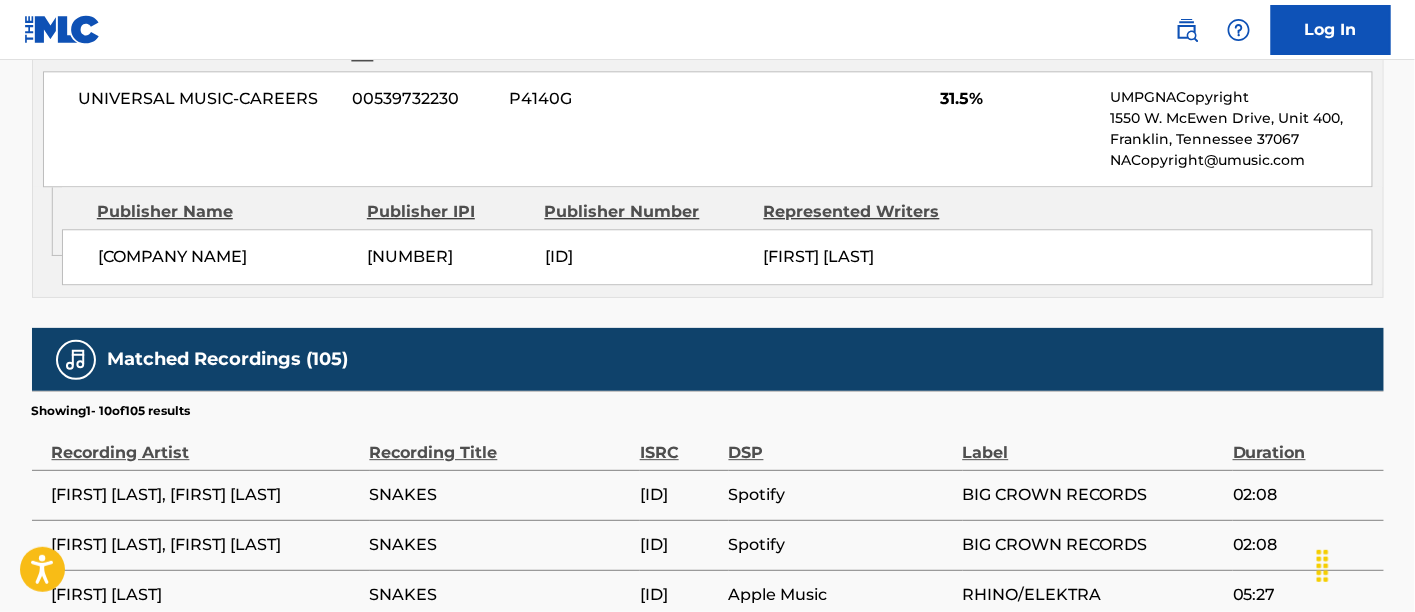 scroll, scrollTop: 1794, scrollLeft: 0, axis: vertical 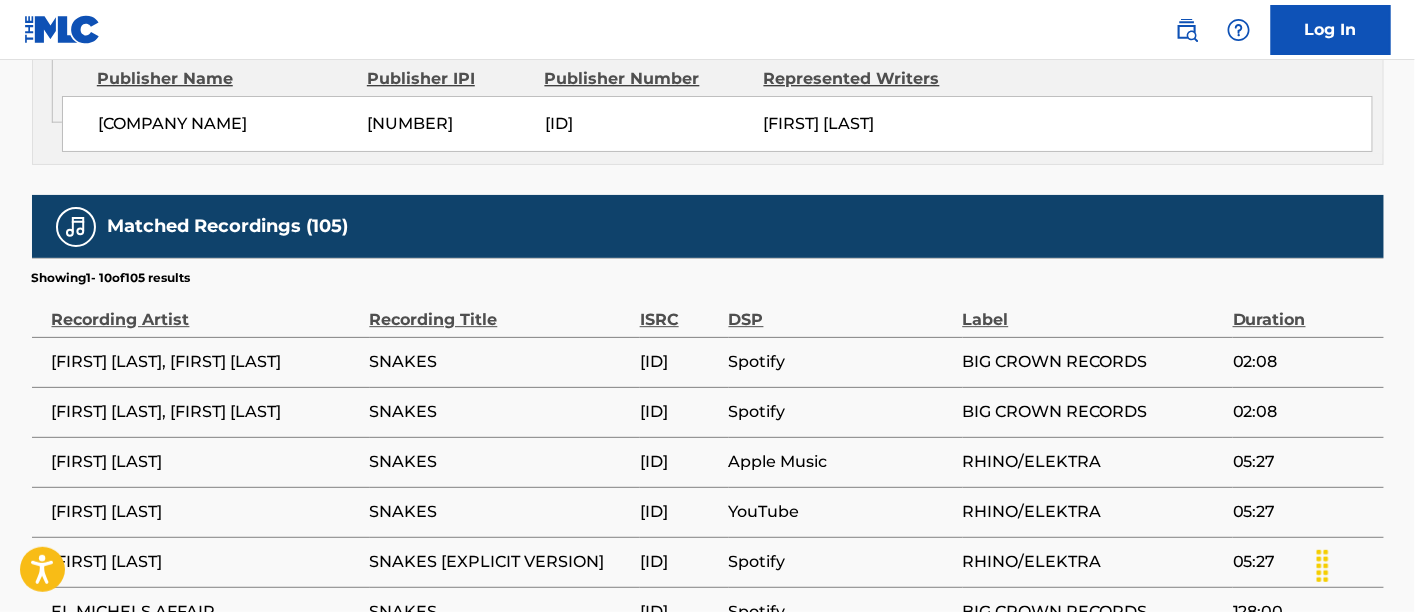click on "[ID]" at bounding box center (684, 362) 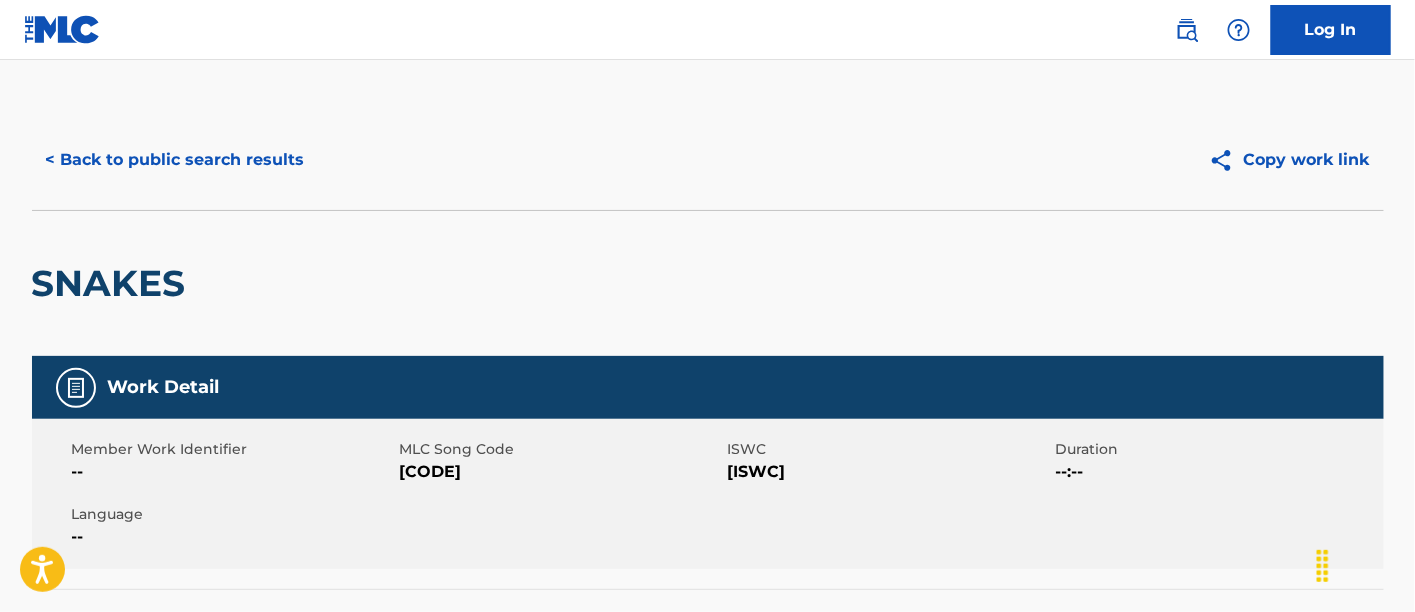 scroll, scrollTop: 66, scrollLeft: 0, axis: vertical 